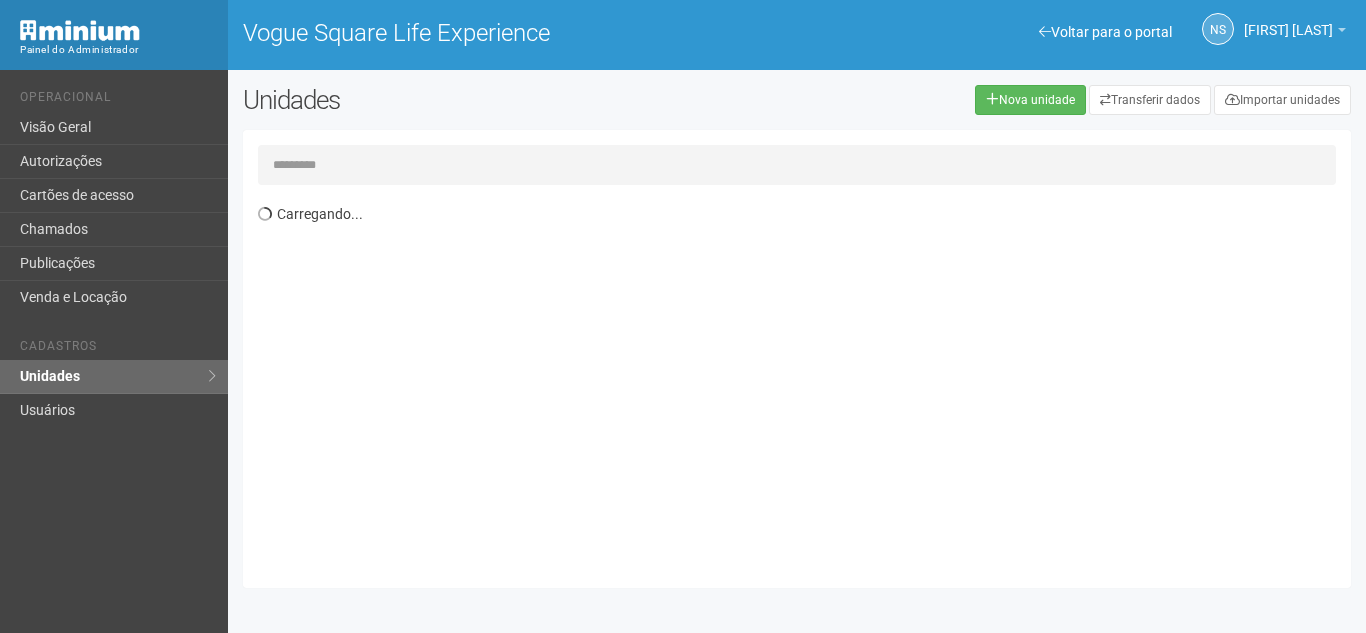 scroll, scrollTop: 0, scrollLeft: 0, axis: both 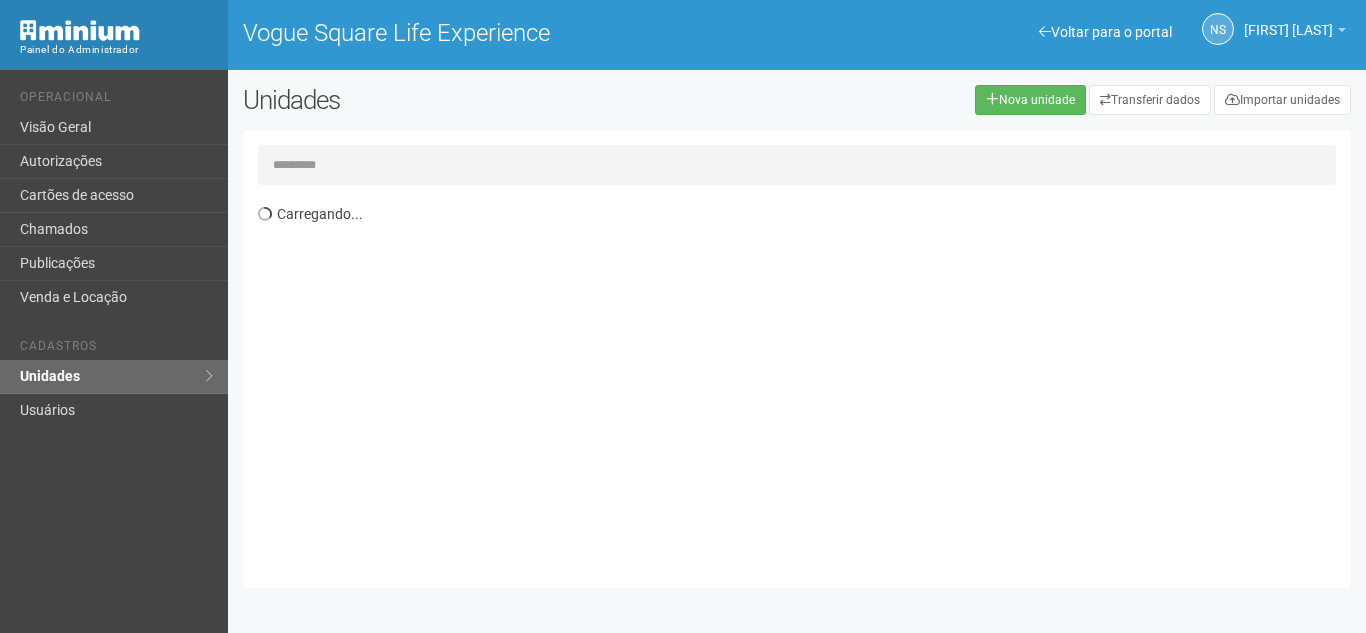 click at bounding box center (797, 165) 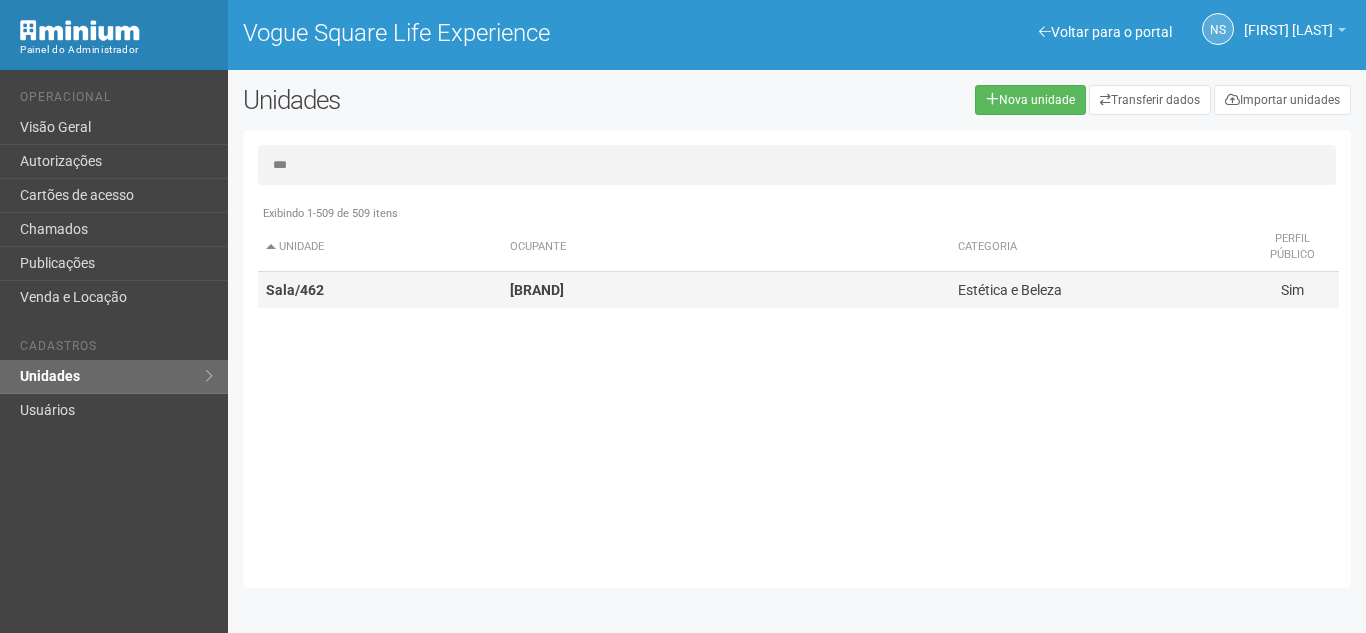 type on "***" 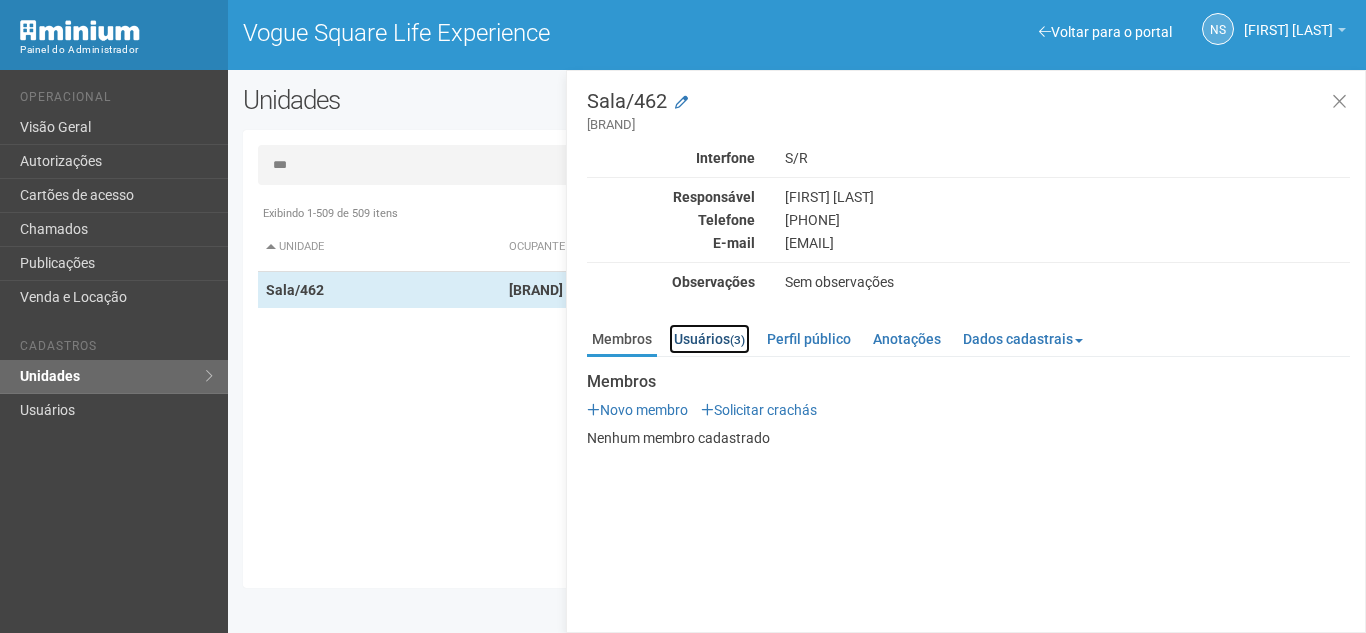 click on "Usuários  (3)" at bounding box center [709, 339] 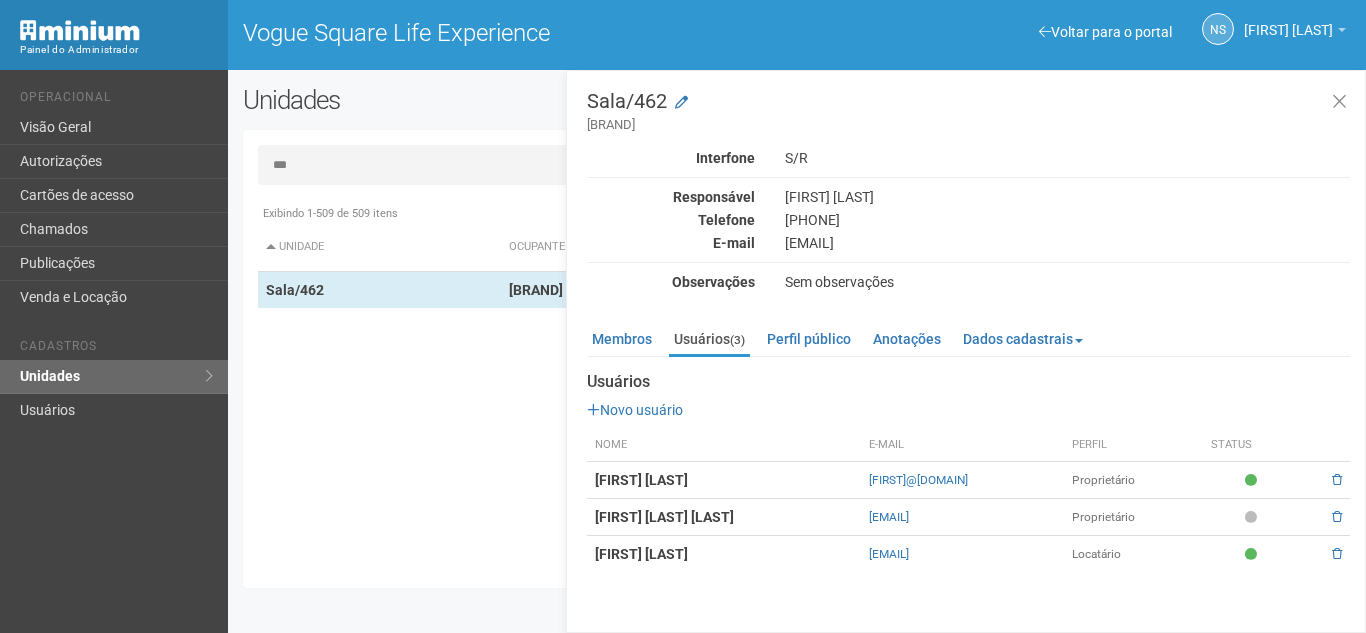 click on "[FIRST] [LAST] [LAST] [LAST]" at bounding box center (724, 554) 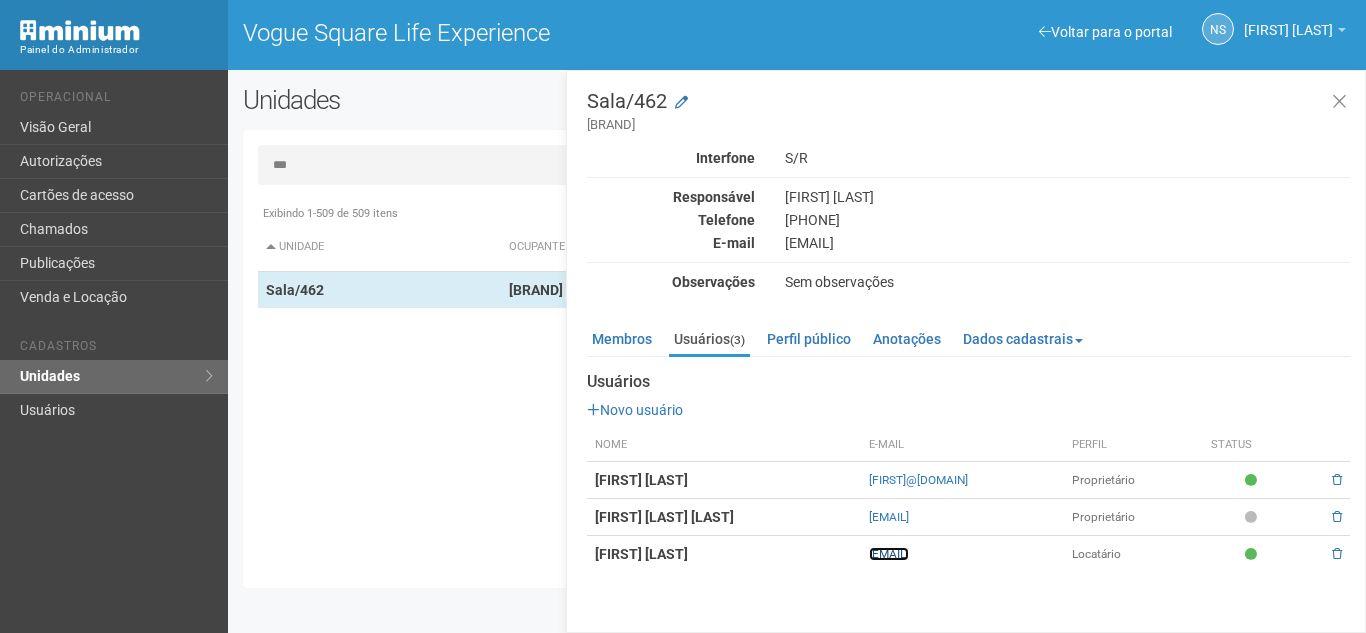 click on "[EMAIL]" at bounding box center (889, 554) 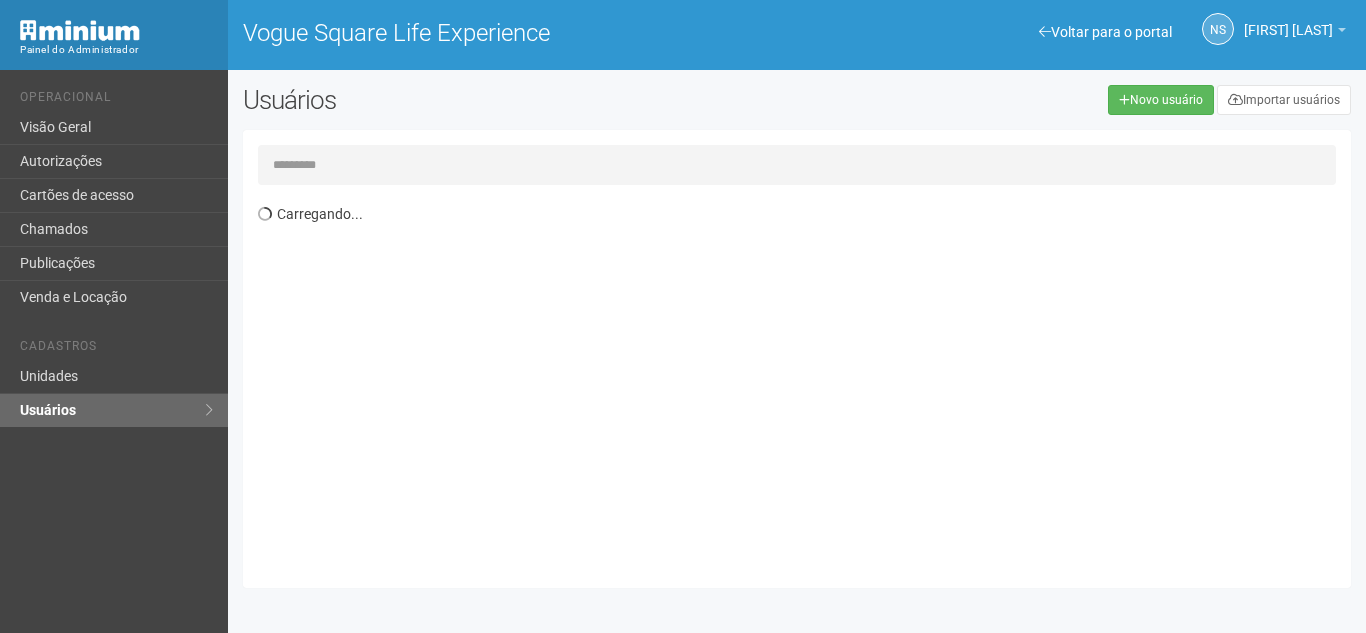 scroll, scrollTop: 0, scrollLeft: 0, axis: both 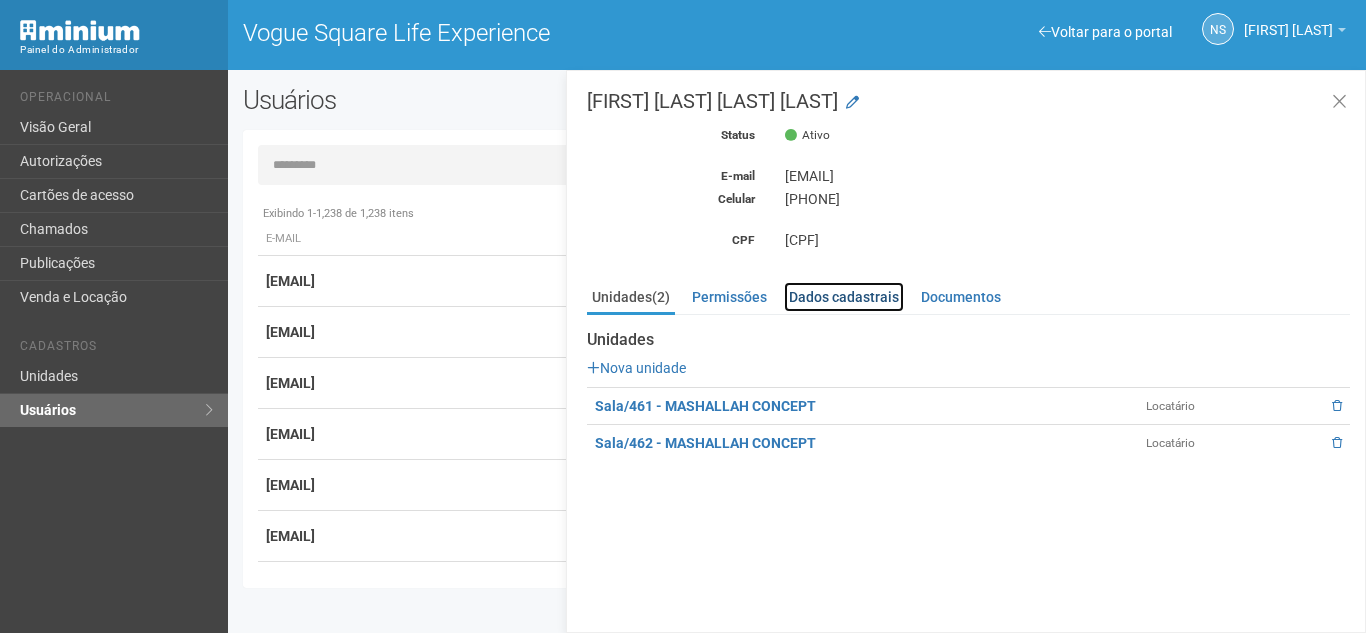 click on "Dados cadastrais" at bounding box center [844, 297] 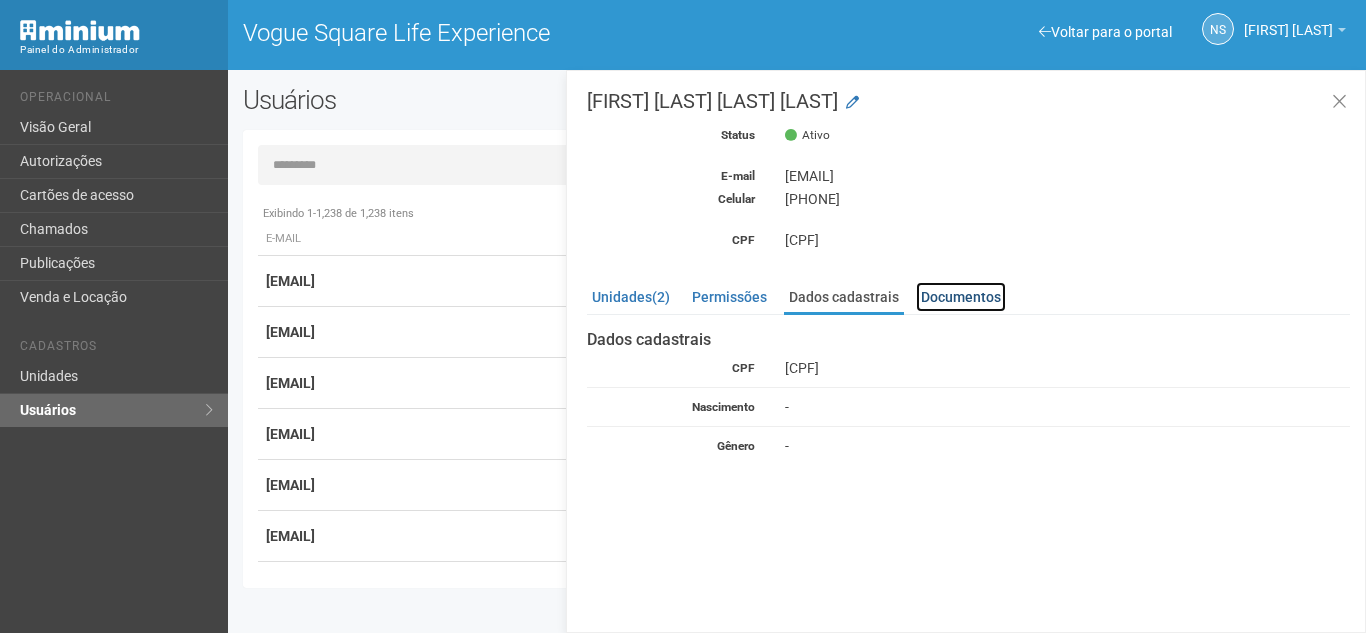 click on "Documentos" at bounding box center (961, 297) 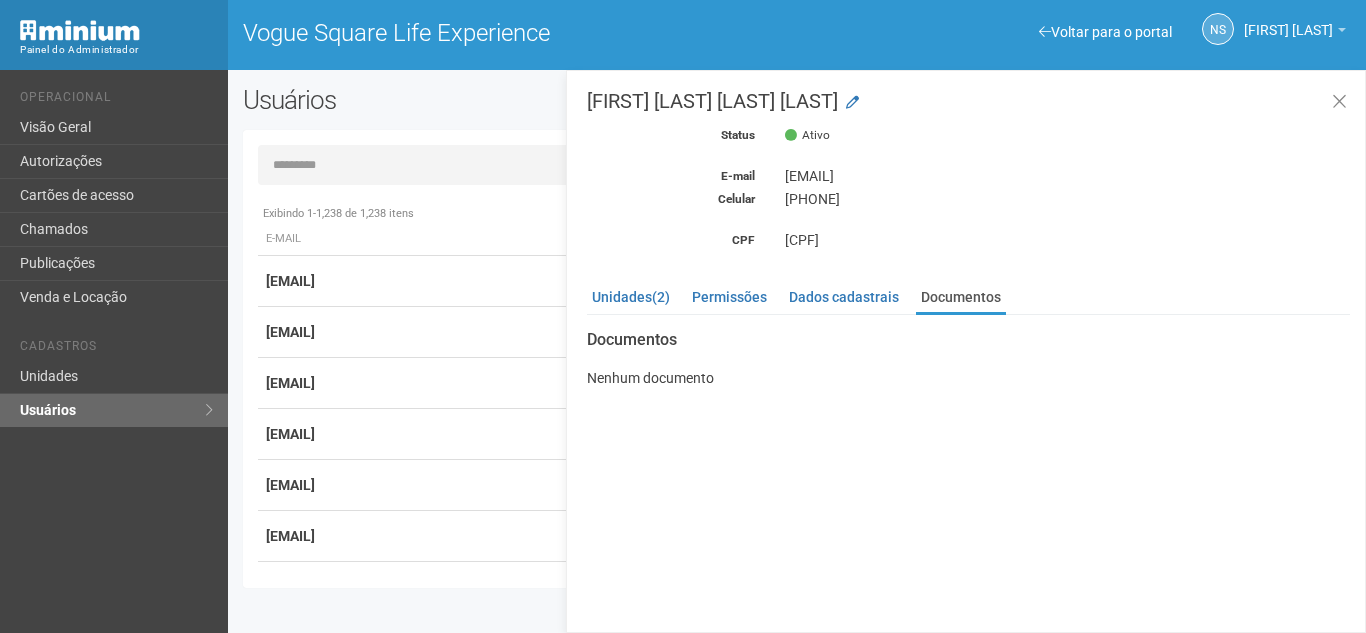 click on "Unidades  (2)
Permissões
Dados cadastrais
Documentos" at bounding box center (968, 298) 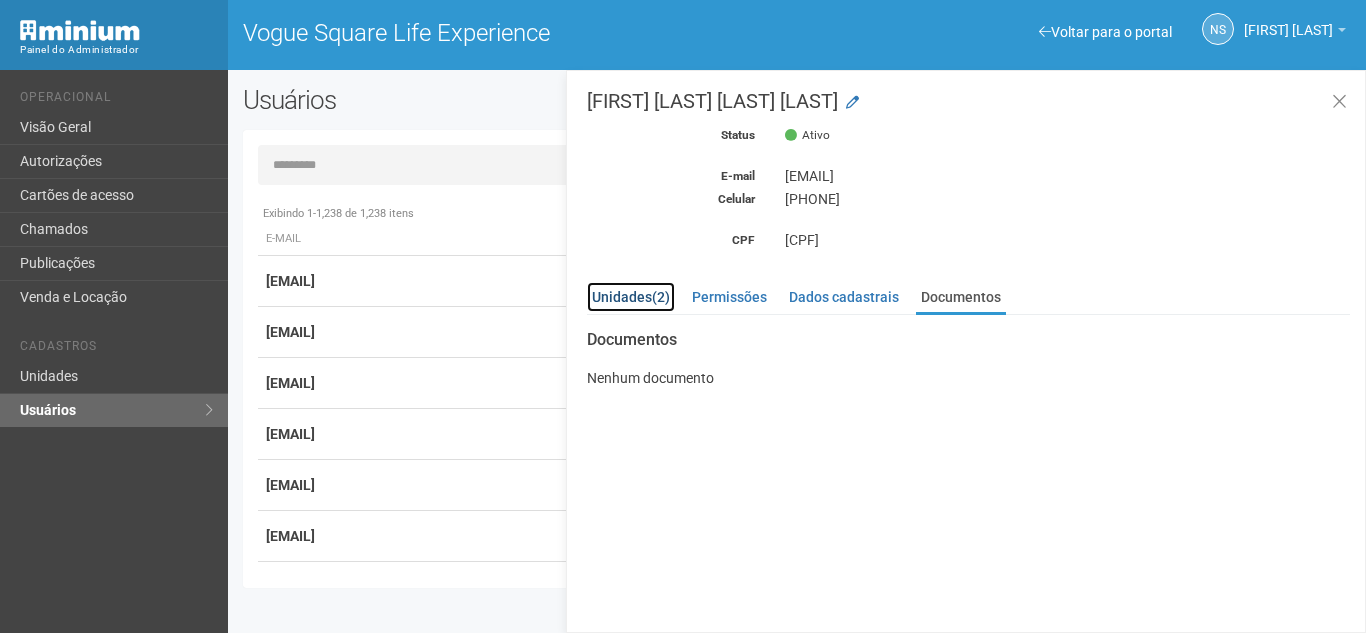 click on "(2)" at bounding box center [661, 297] 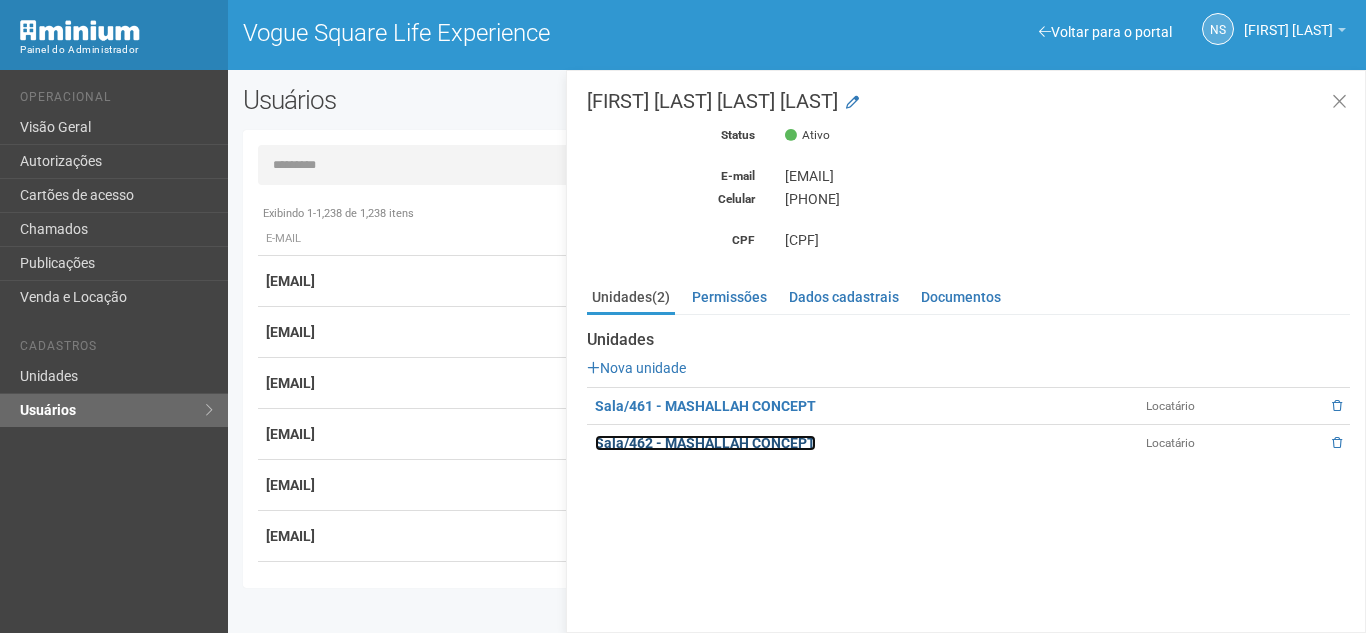 click on "Sala/462 - MASHALLAH CONCEPT" at bounding box center [705, 443] 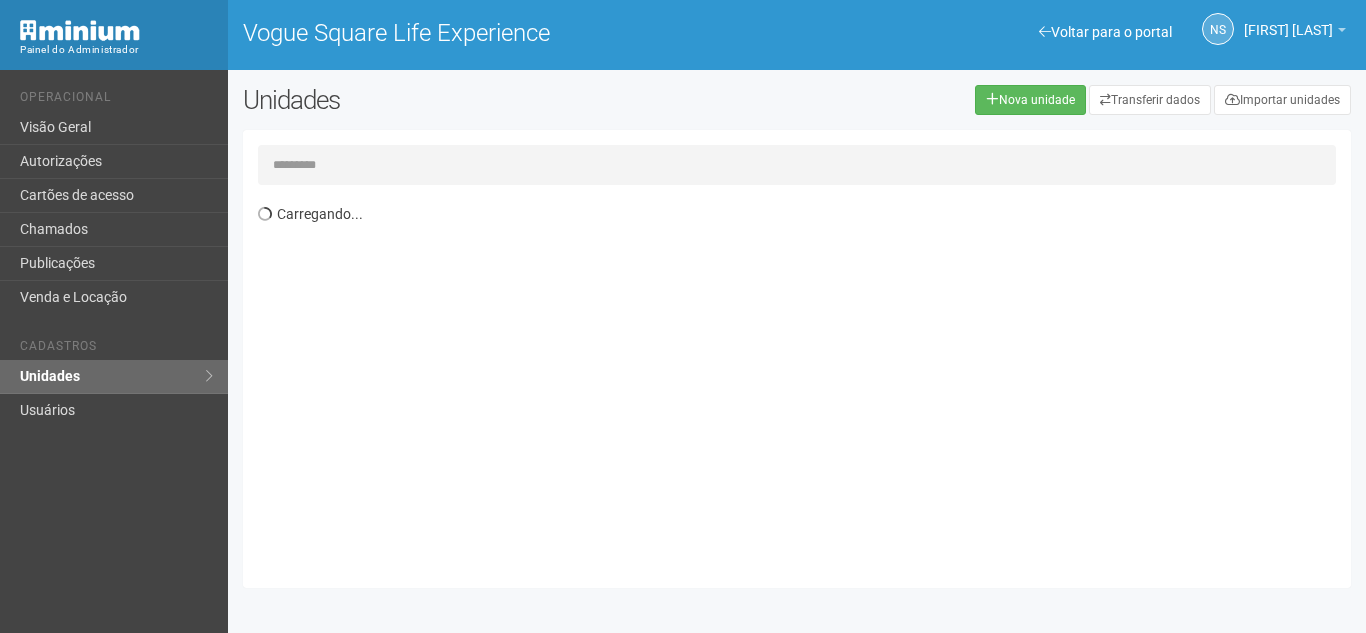 scroll, scrollTop: 0, scrollLeft: 0, axis: both 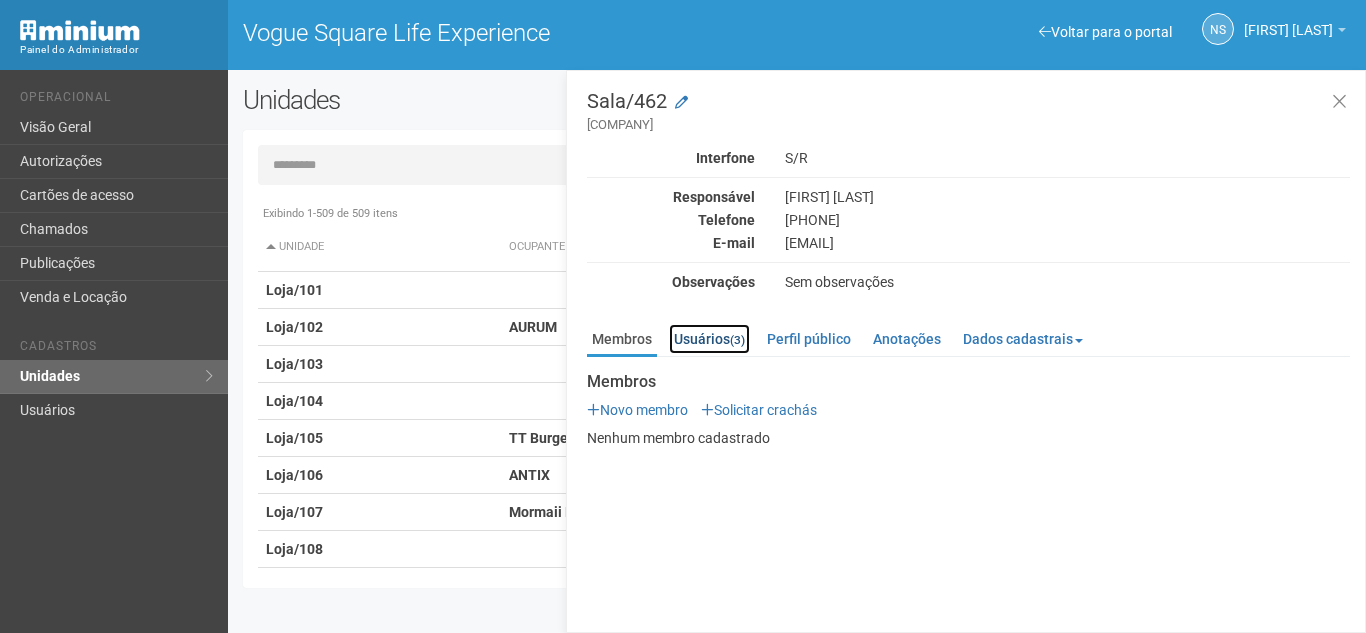 click on "Usuários  (3)" at bounding box center [709, 339] 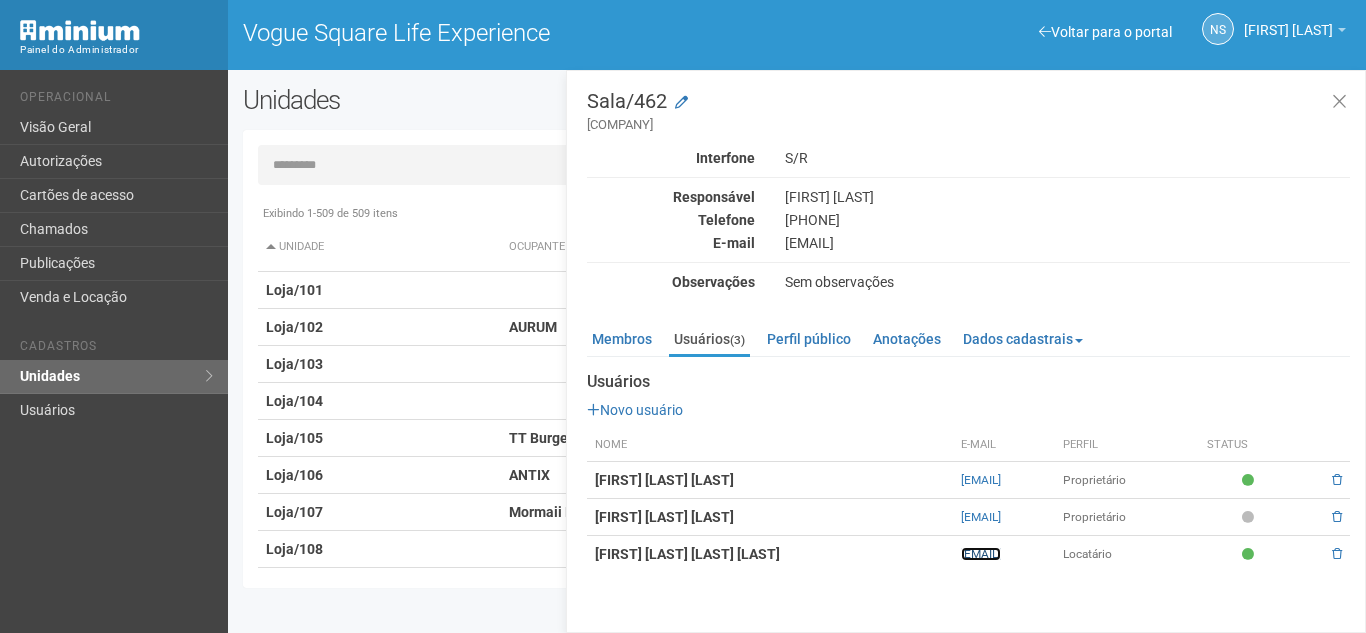 click on "[EMAIL]" at bounding box center (981, 554) 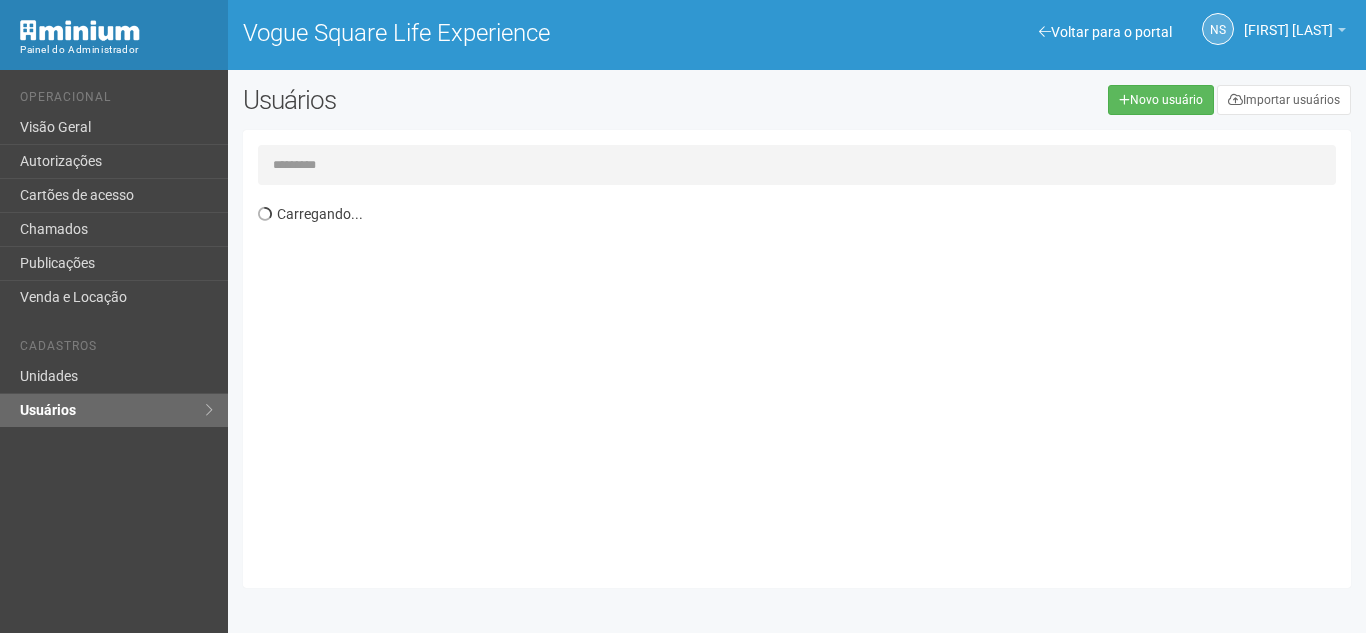 scroll, scrollTop: 0, scrollLeft: 0, axis: both 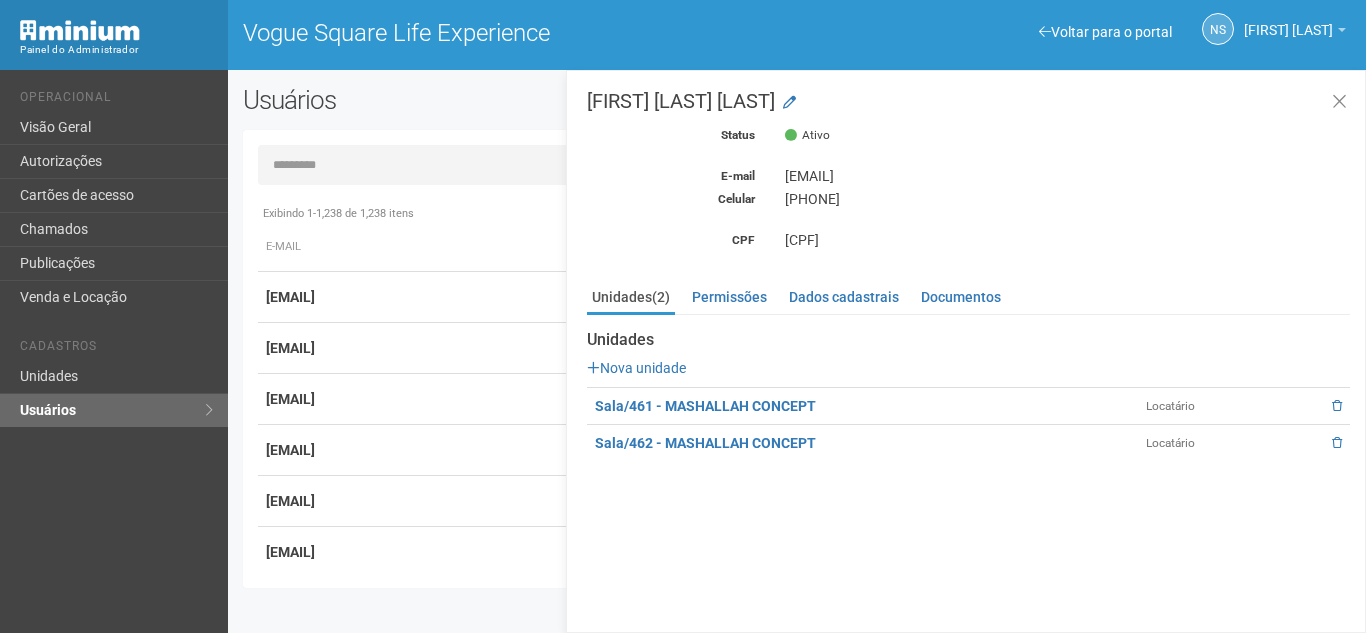 click on "financeiro@mashallahconcept.com.br" at bounding box center (1067, 176) 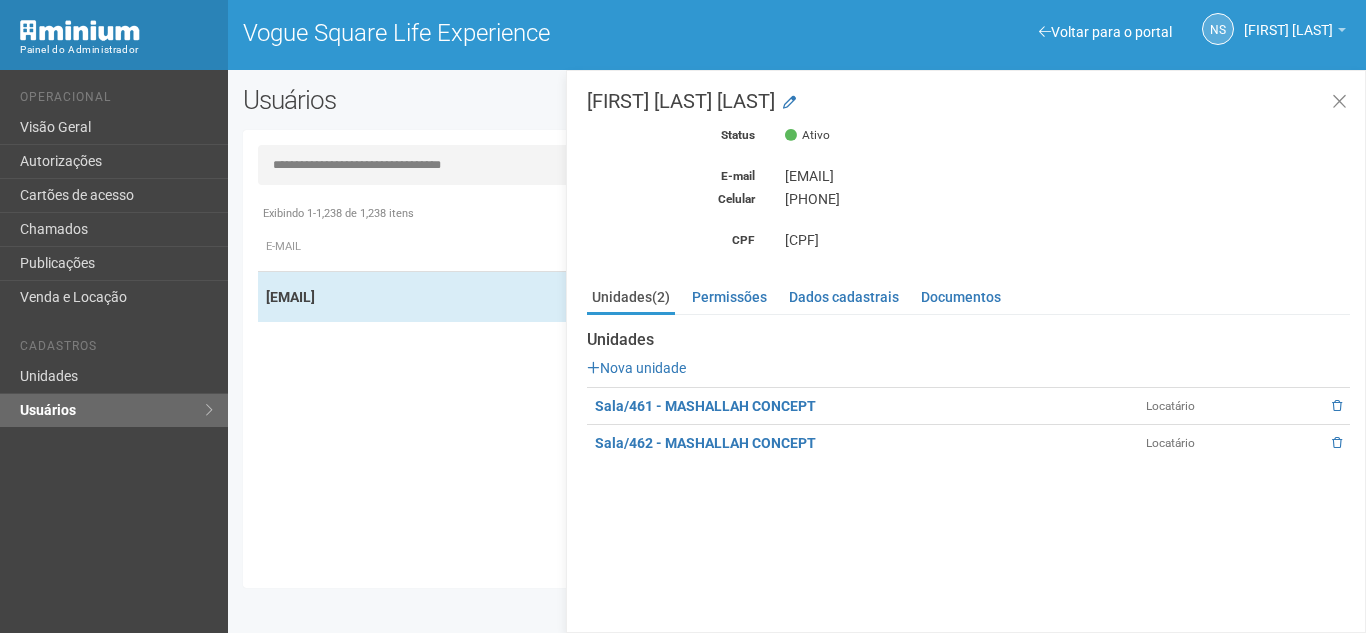type on "**********" 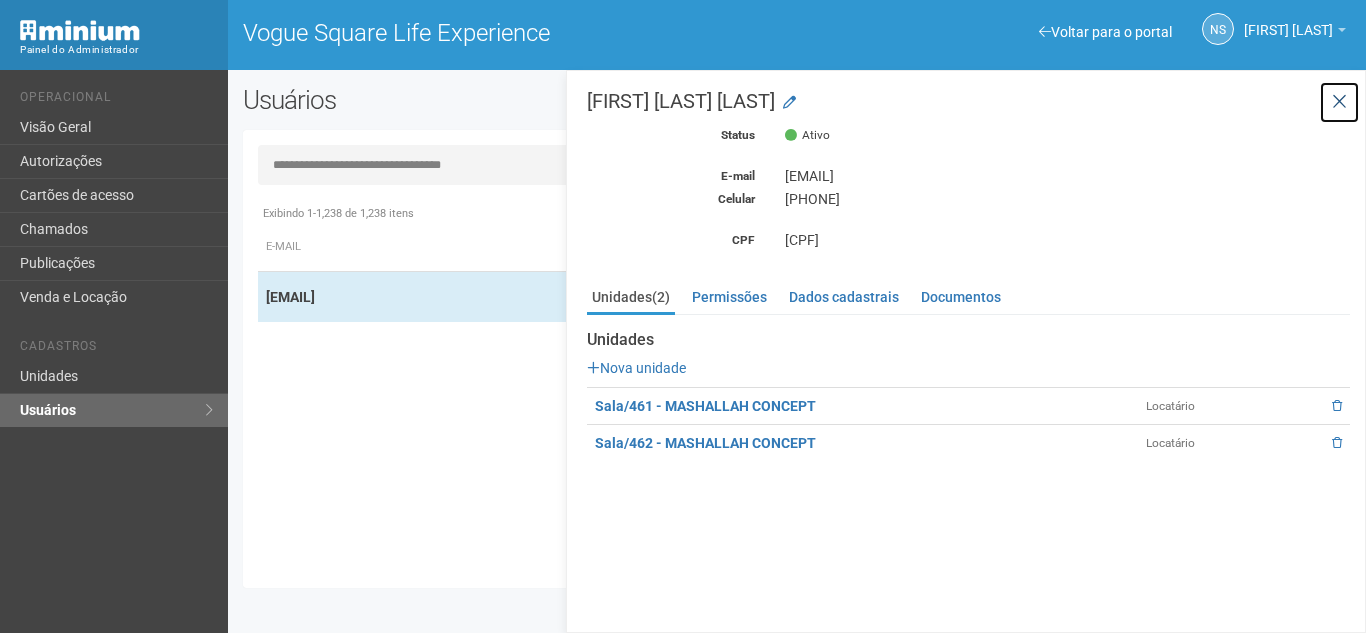 click at bounding box center [1339, 102] 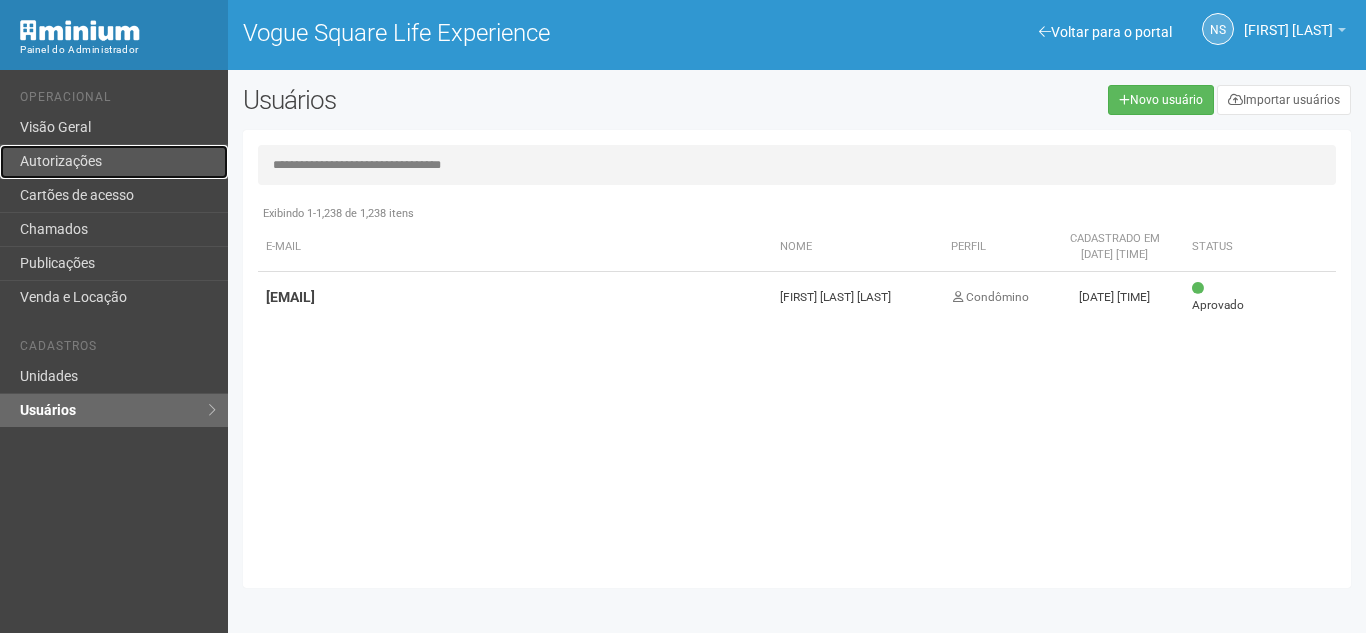 click on "Autorizações" at bounding box center (114, 162) 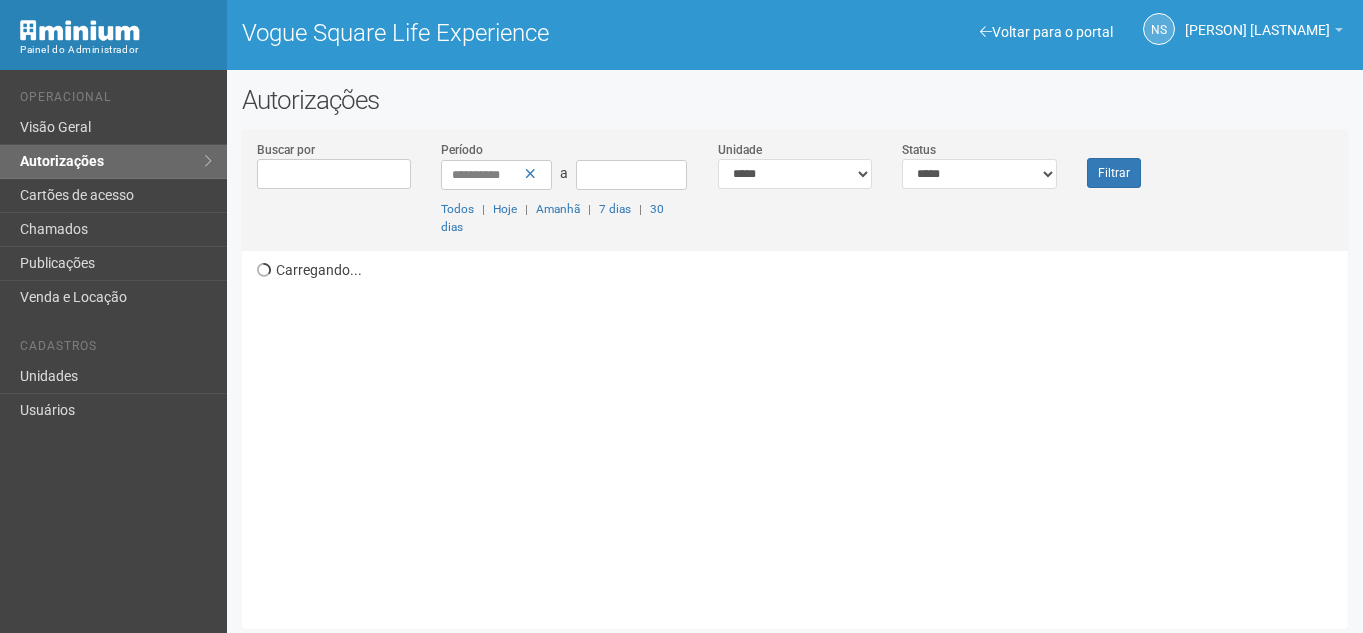 scroll, scrollTop: 0, scrollLeft: 0, axis: both 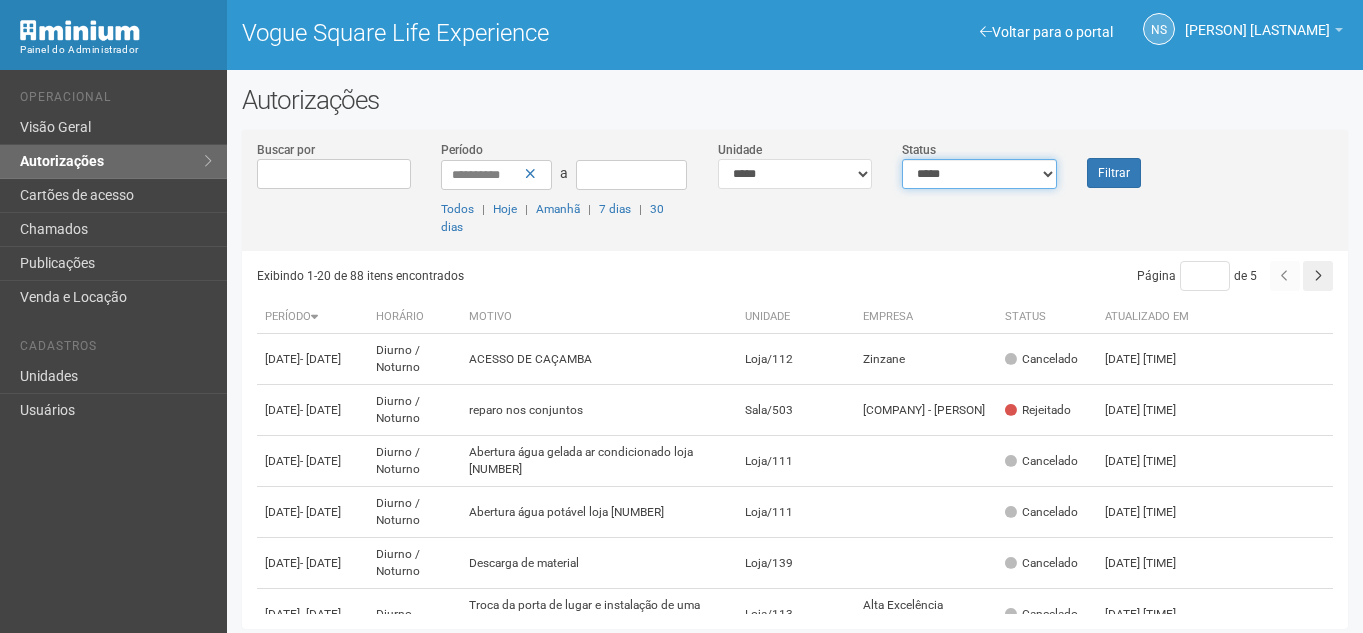 click on "**********" at bounding box center [979, 174] 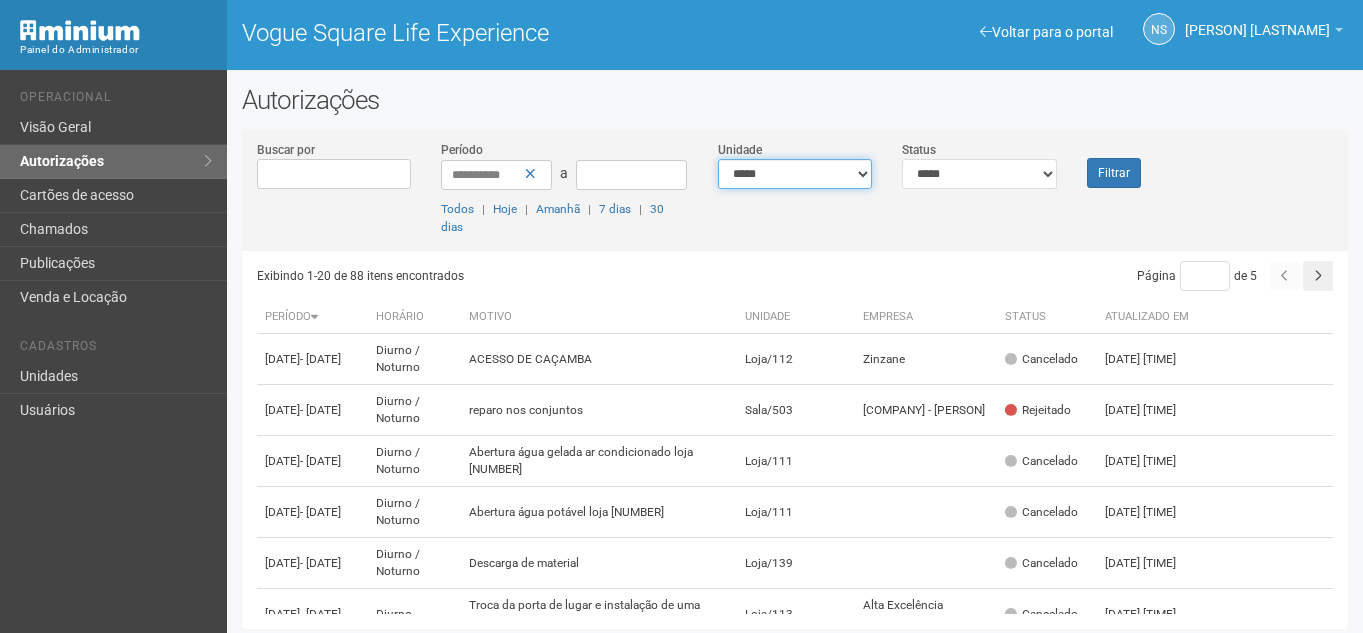 click on "**********" at bounding box center (795, 174) 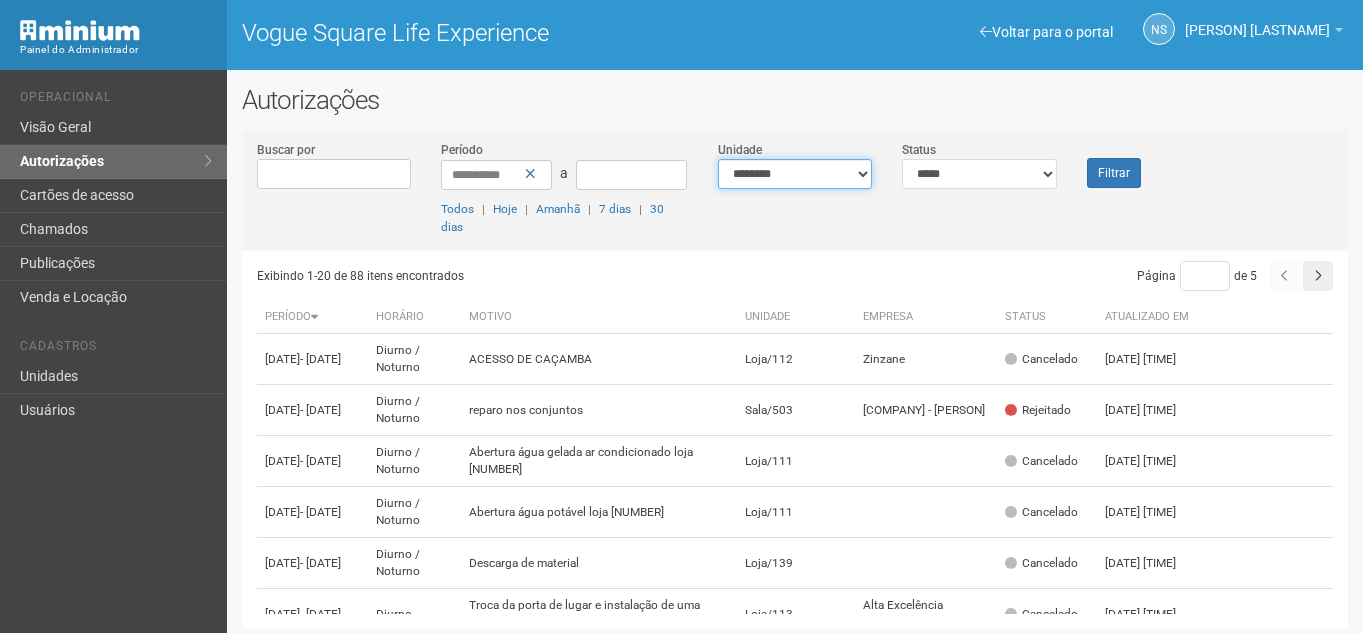 click on "**********" at bounding box center [795, 174] 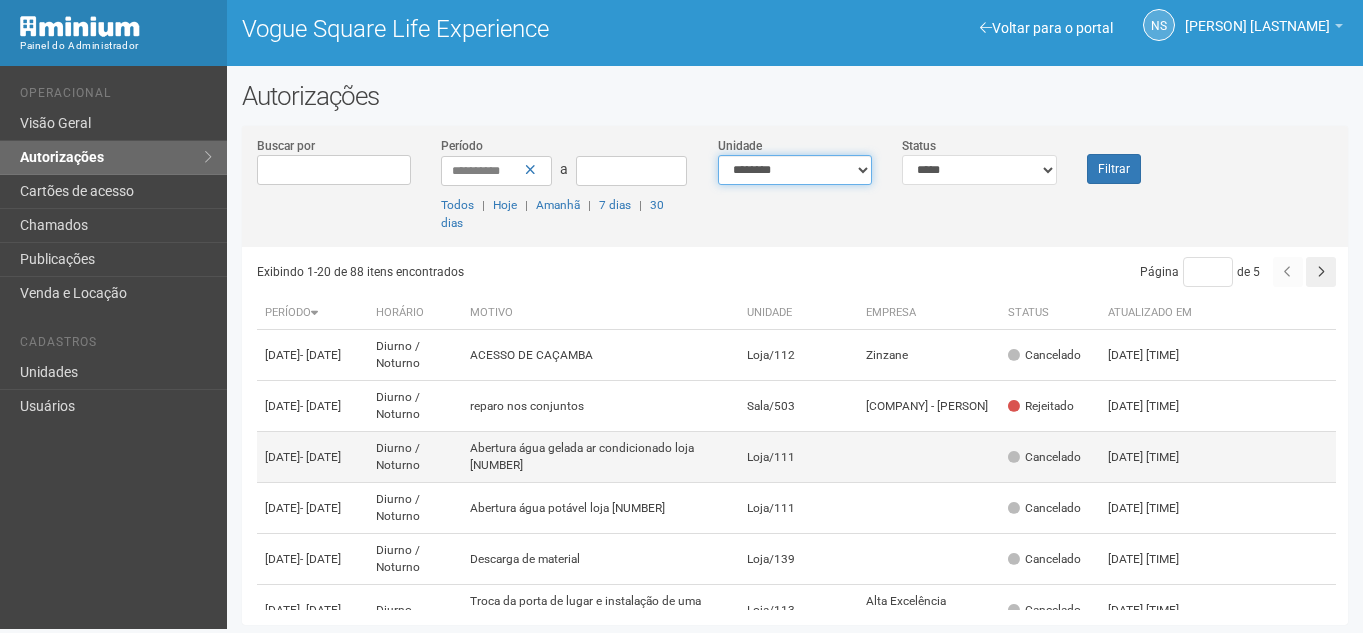 scroll, scrollTop: 5, scrollLeft: 0, axis: vertical 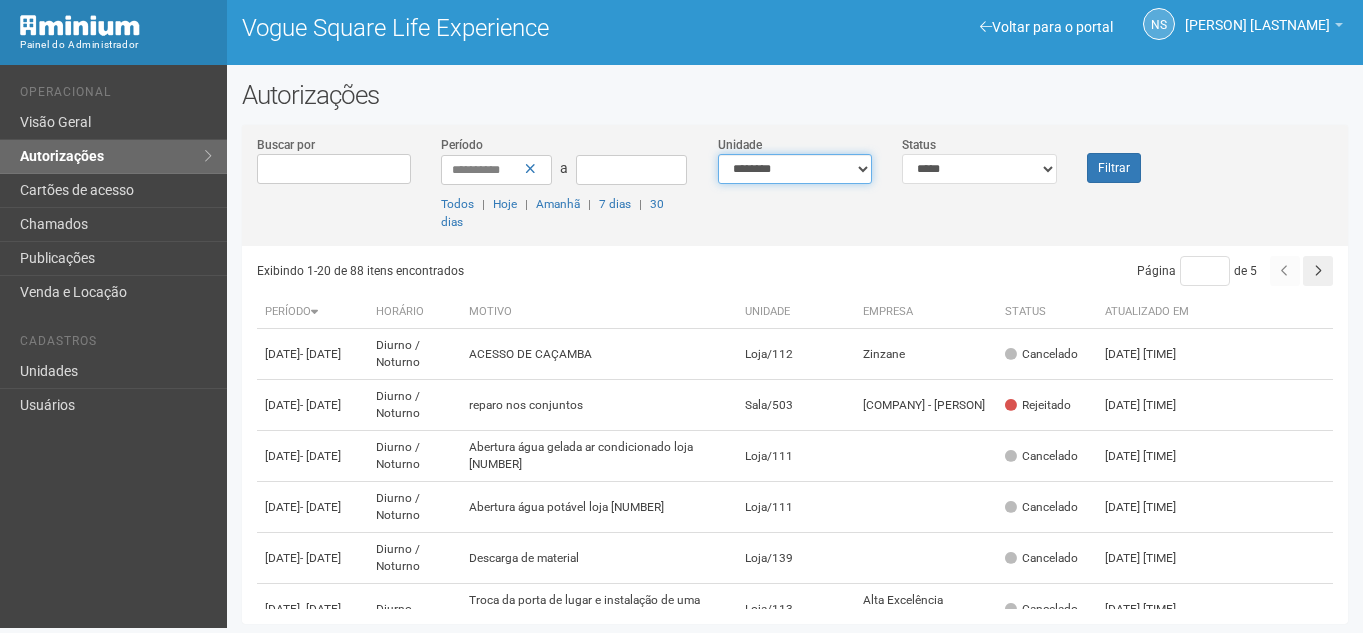 select on "**********" 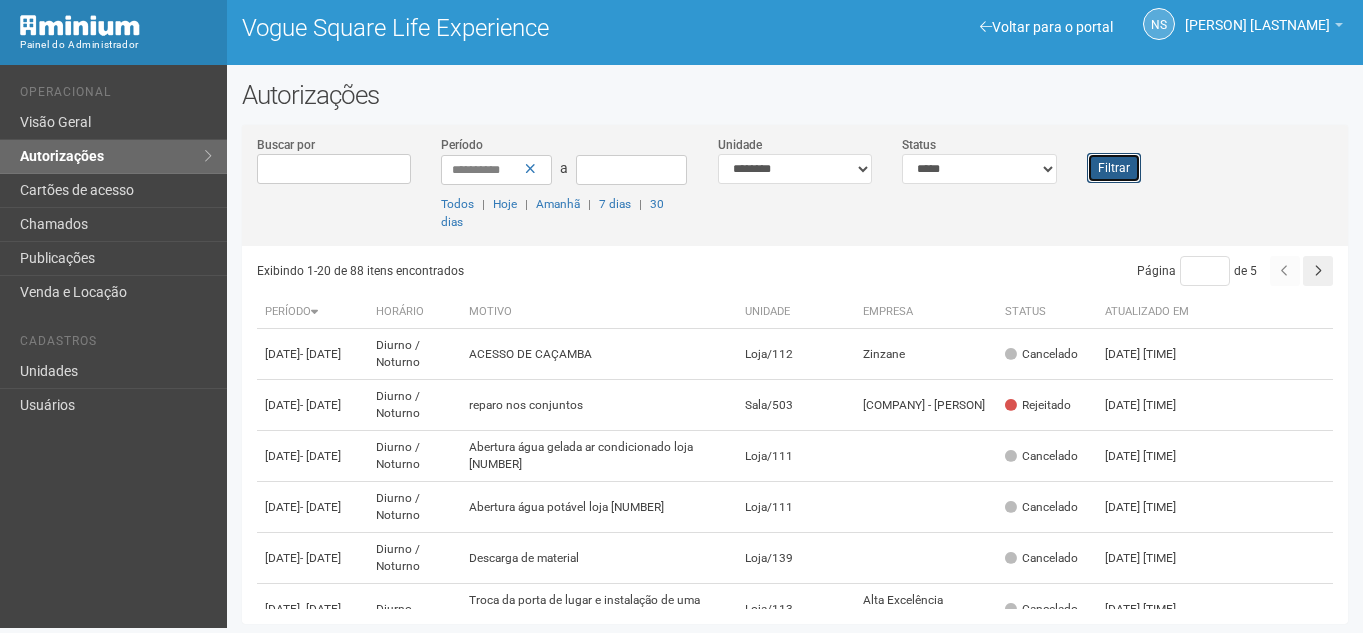 click on "Filtrar" at bounding box center [1114, 168] 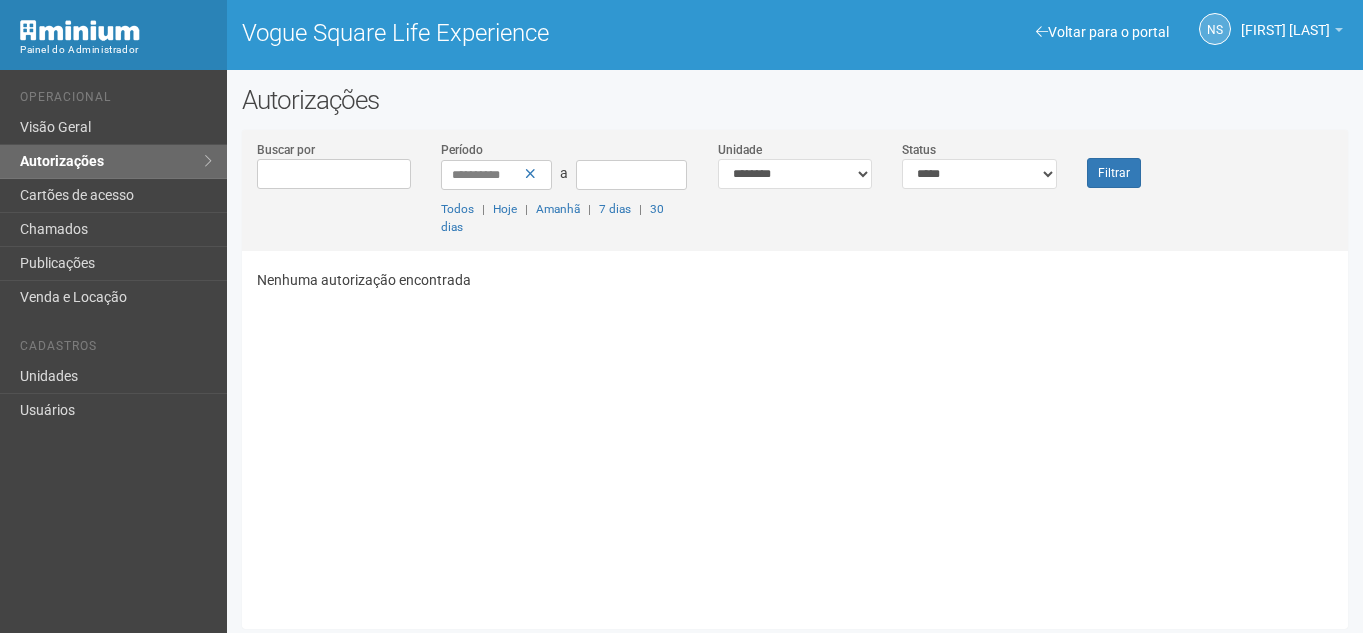 scroll, scrollTop: 0, scrollLeft: 0, axis: both 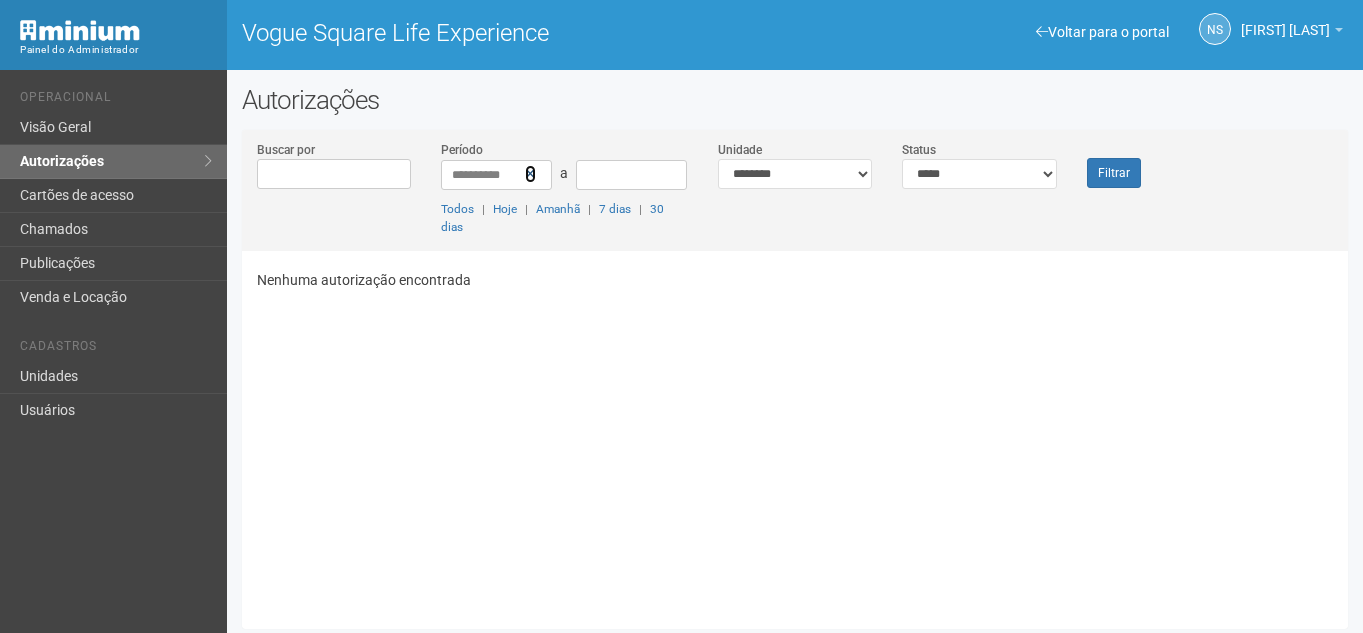 click on "**********" at bounding box center (564, 174) 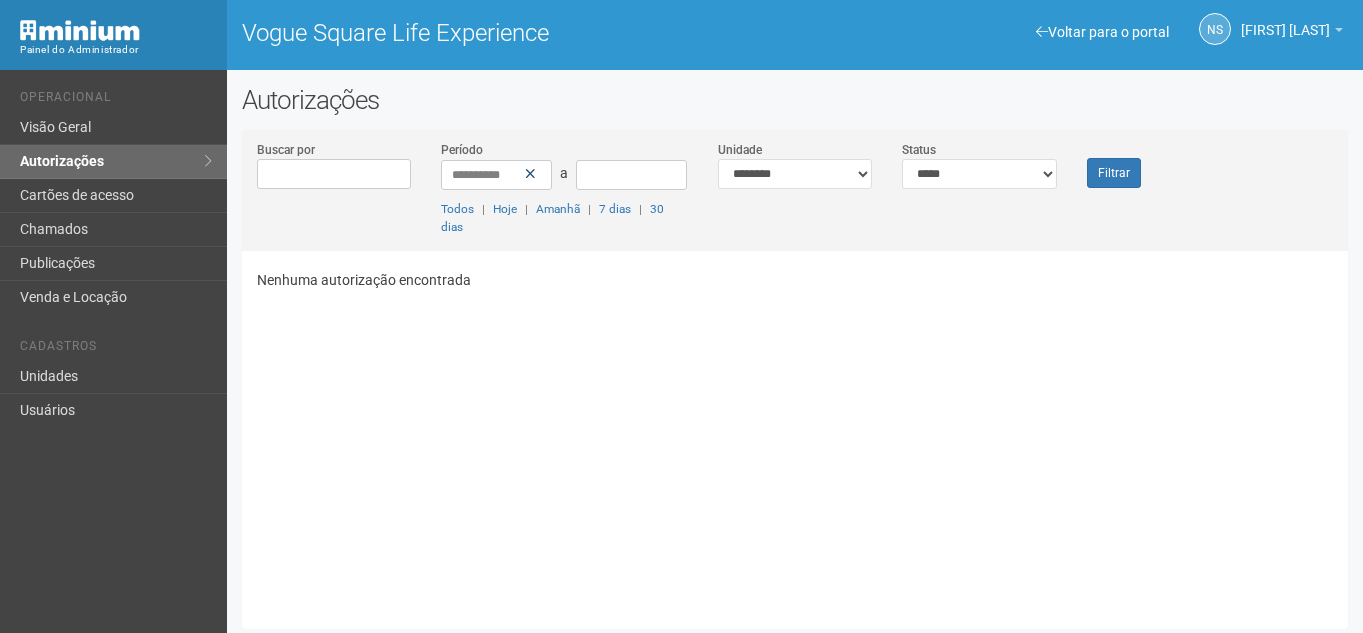 type 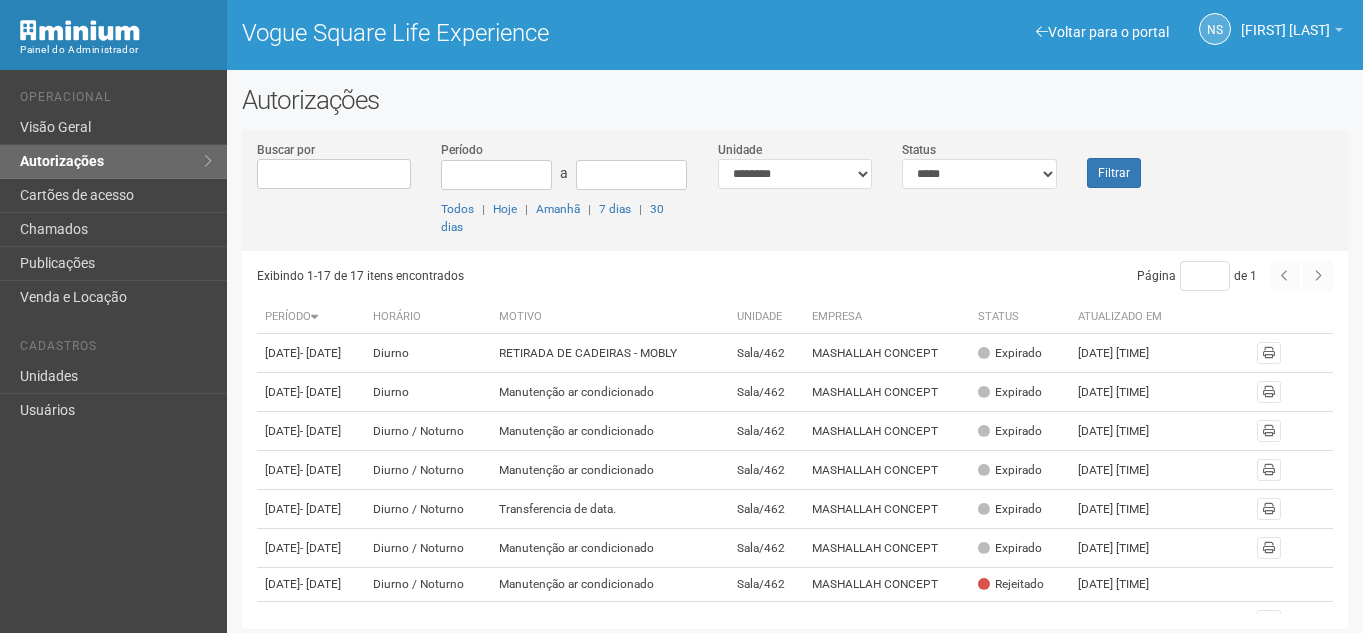 scroll, scrollTop: 0, scrollLeft: 0, axis: both 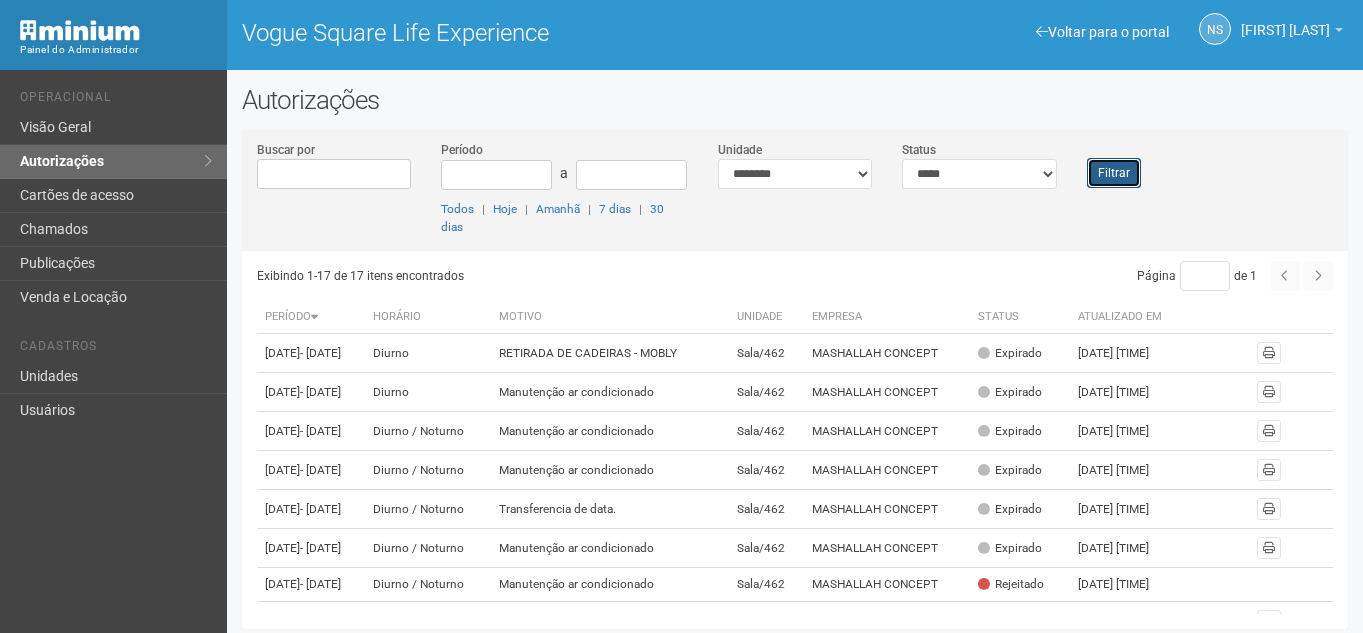 click on "Filtrar" at bounding box center [1114, 173] 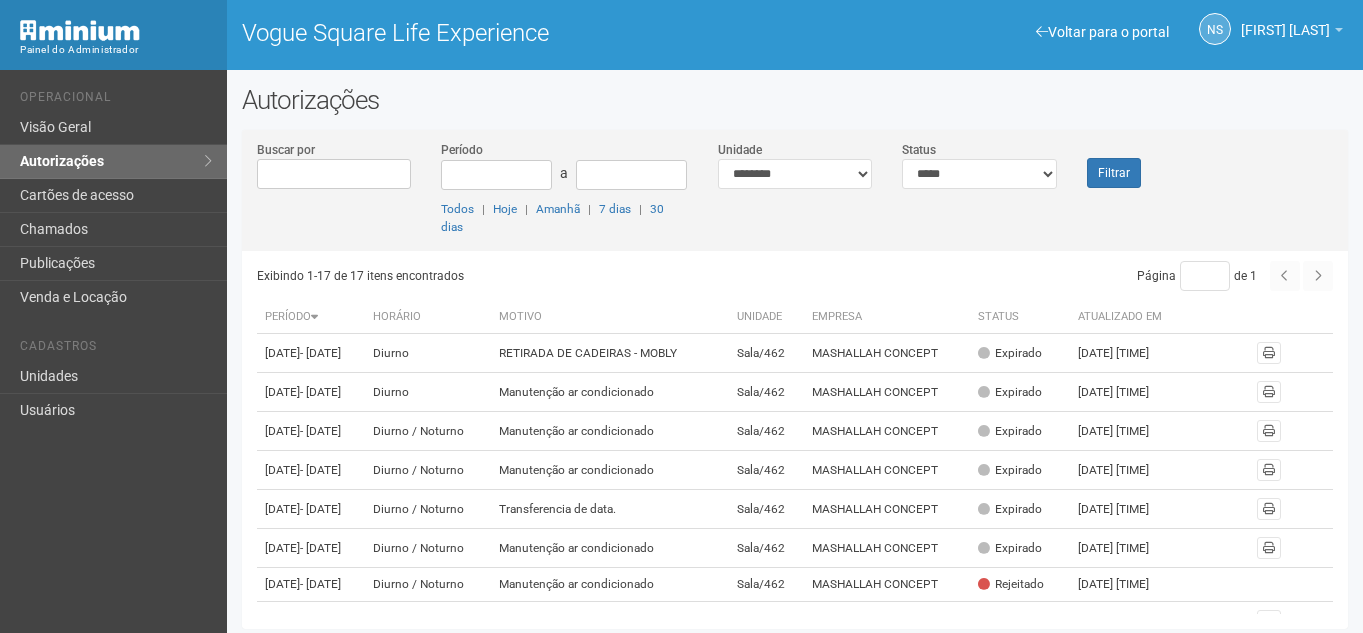 scroll, scrollTop: 0, scrollLeft: 0, axis: both 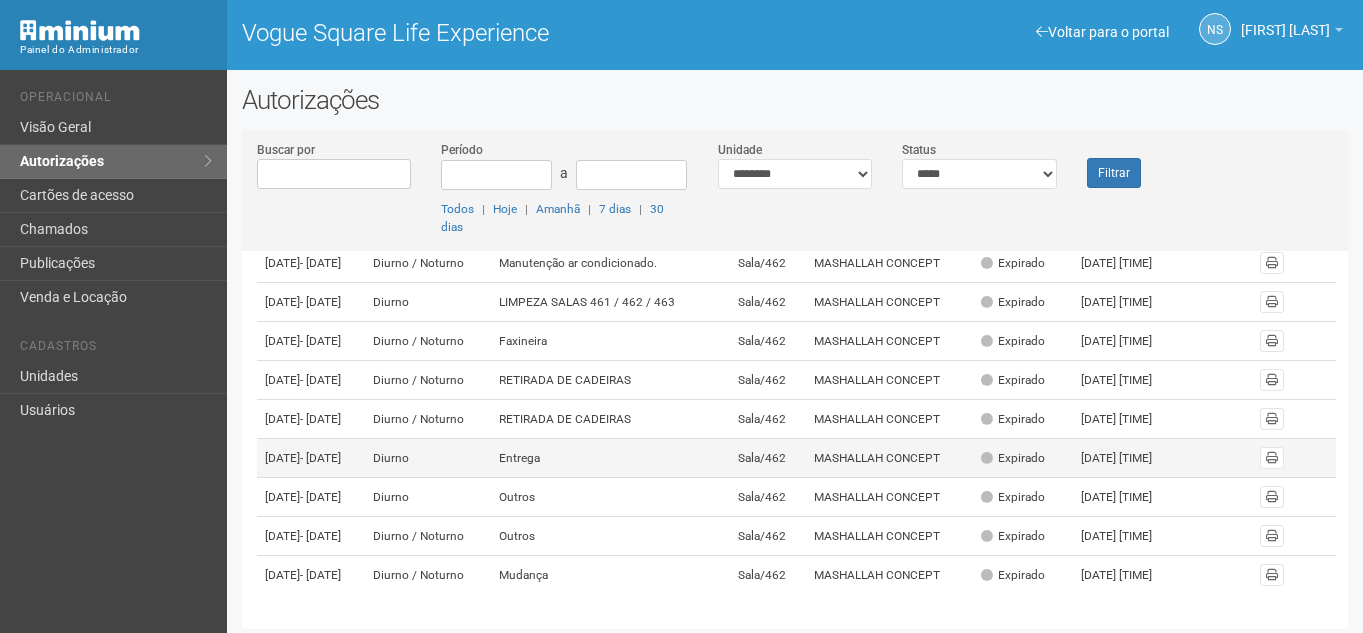 click on "MASHALLAH CONCEPT" at bounding box center [889, 458] 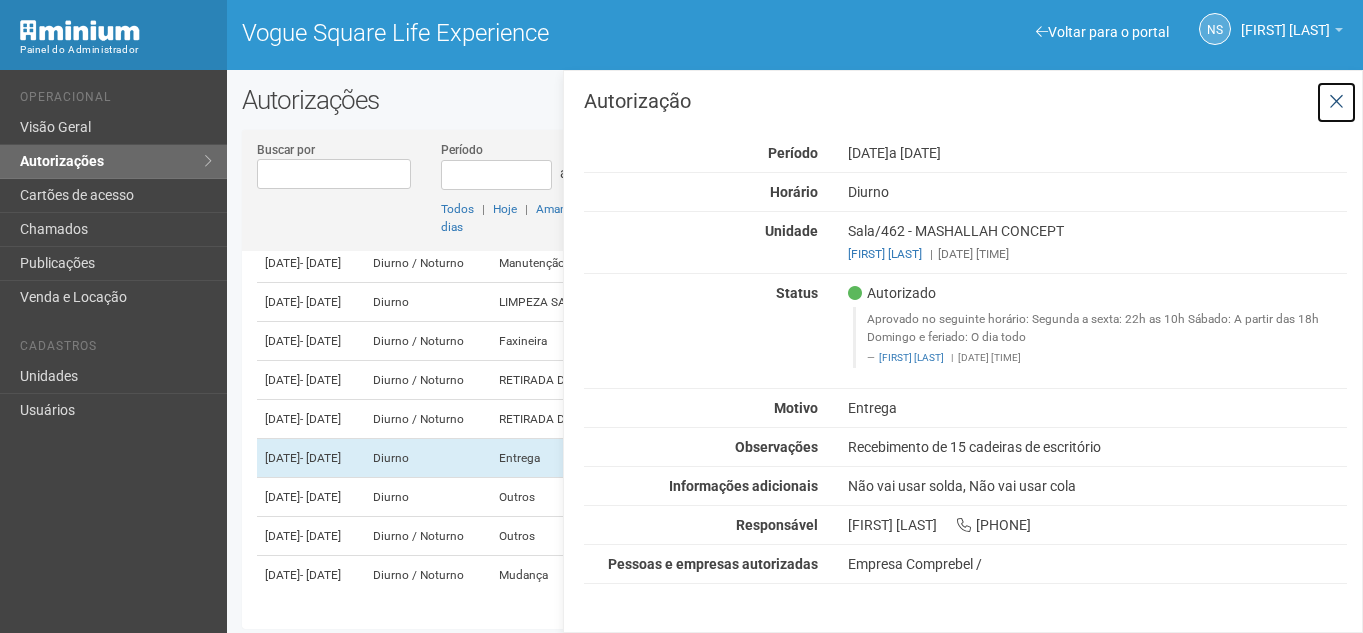 drag, startPoint x: 1341, startPoint y: 83, endPoint x: 1311, endPoint y: 133, distance: 58.30952 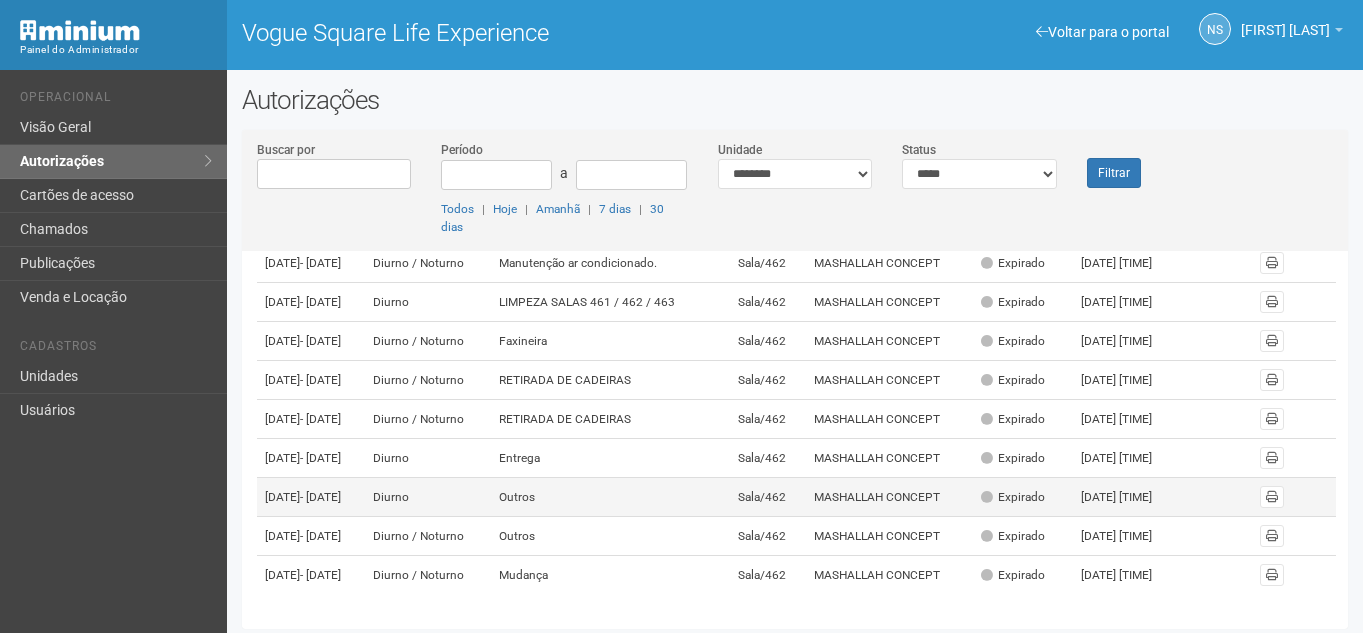 click on "MASHALLAH CONCEPT" at bounding box center (889, 497) 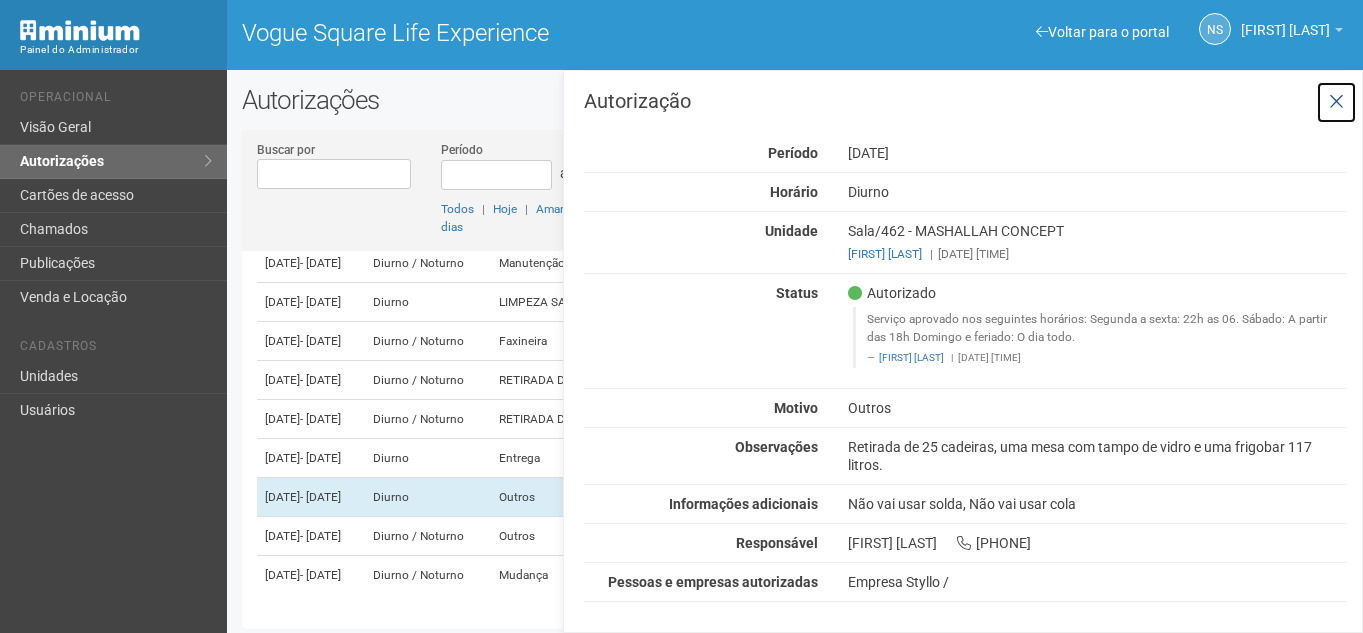 click at bounding box center [1336, 102] 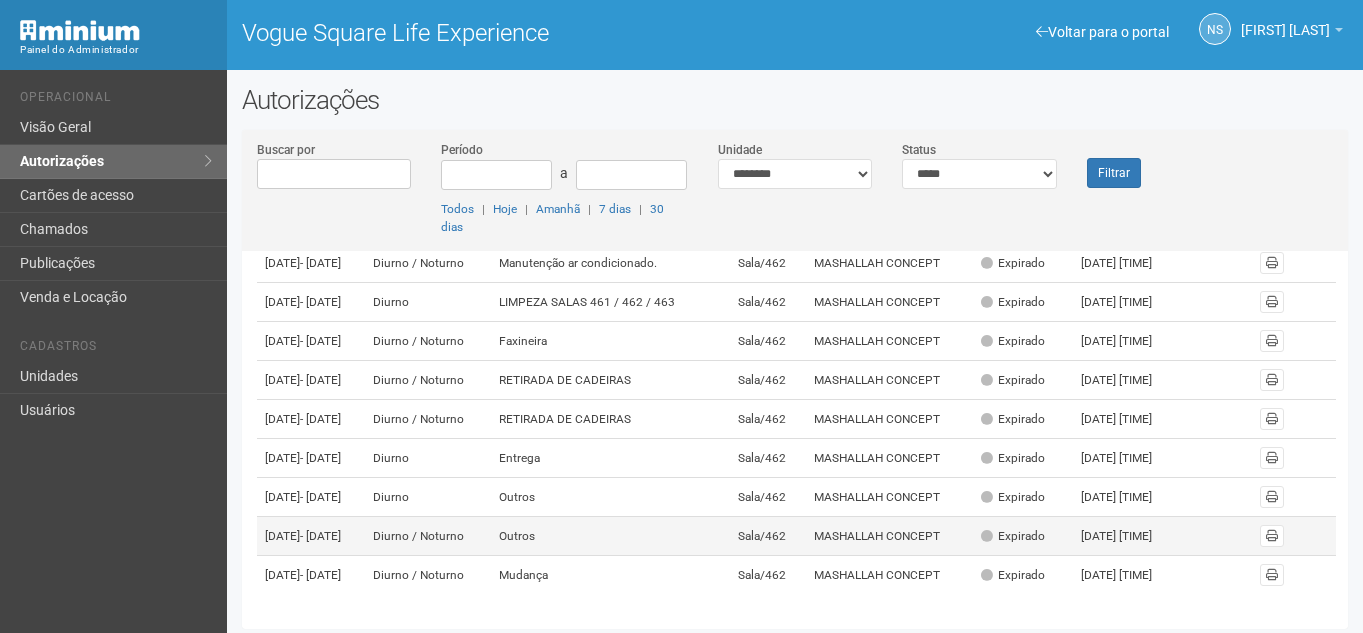 click on "MASHALLAH CONCEPT" at bounding box center [889, 536] 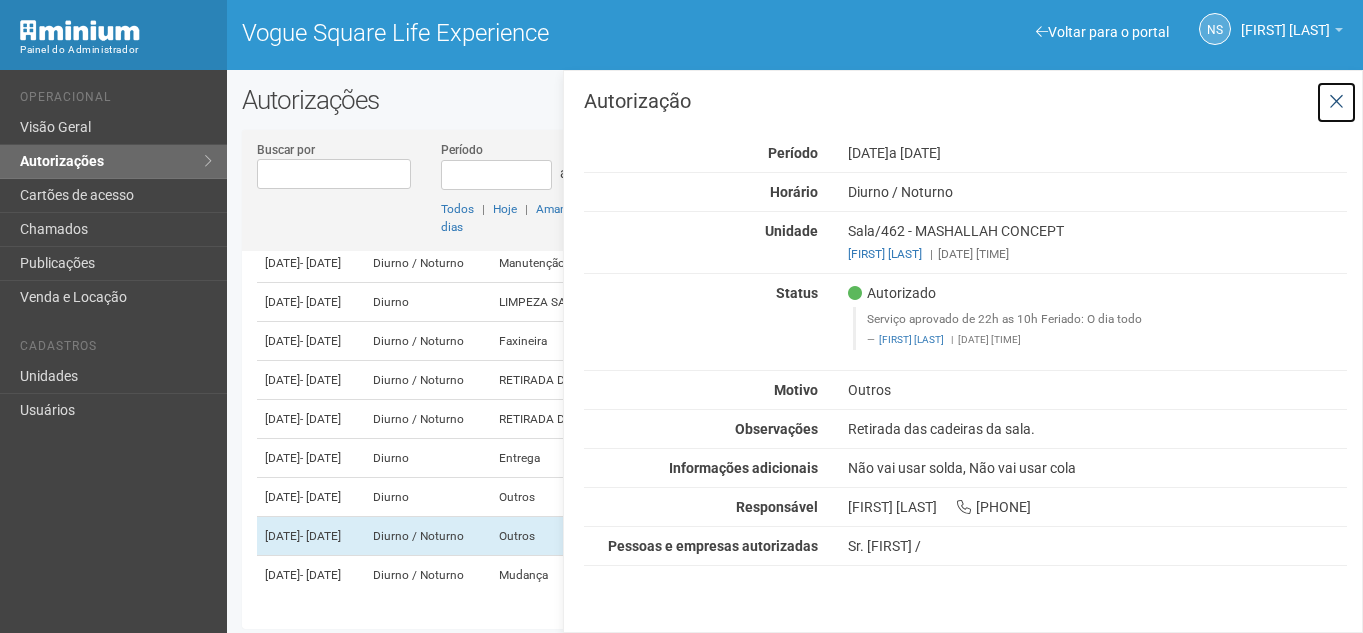 click at bounding box center (1336, 102) 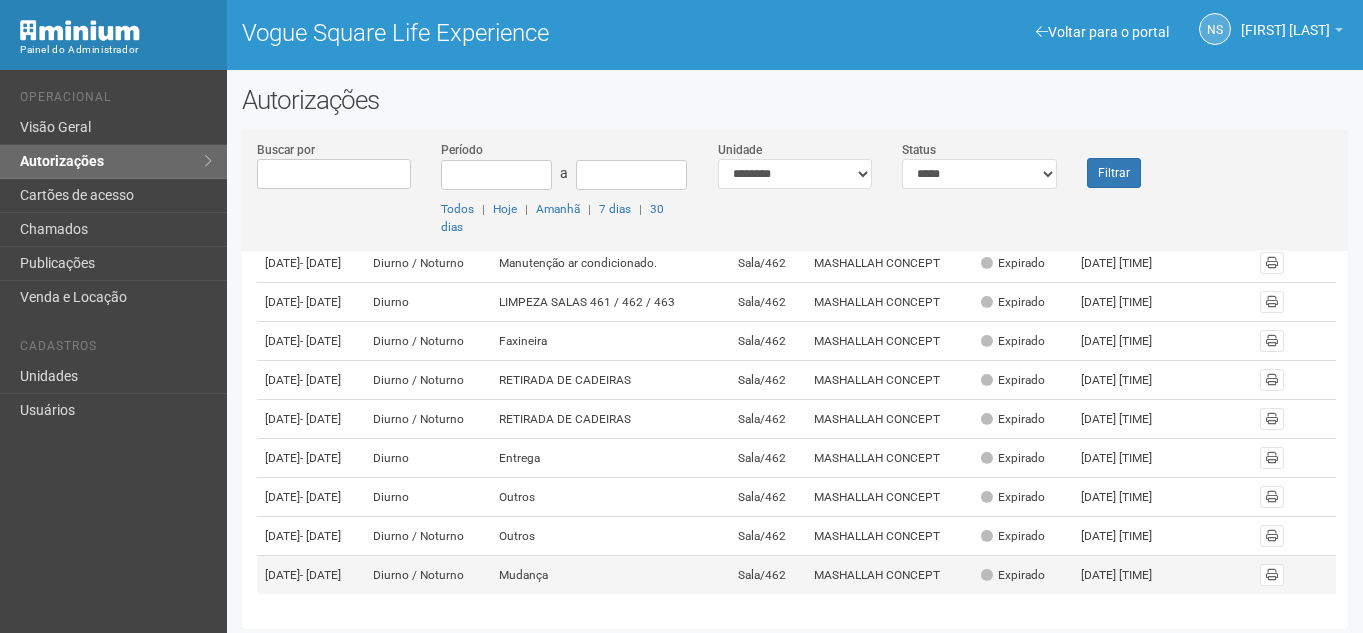 click on "MASHALLAH CONCEPT" at bounding box center (889, 575) 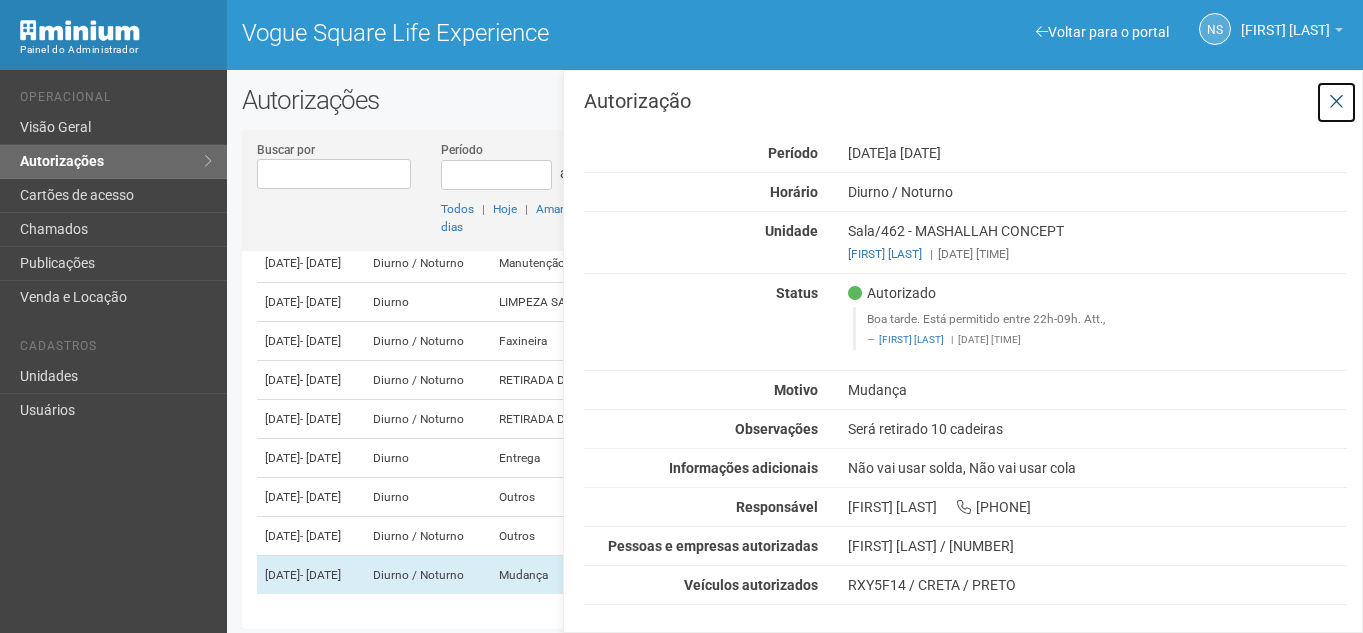 click at bounding box center (1336, 102) 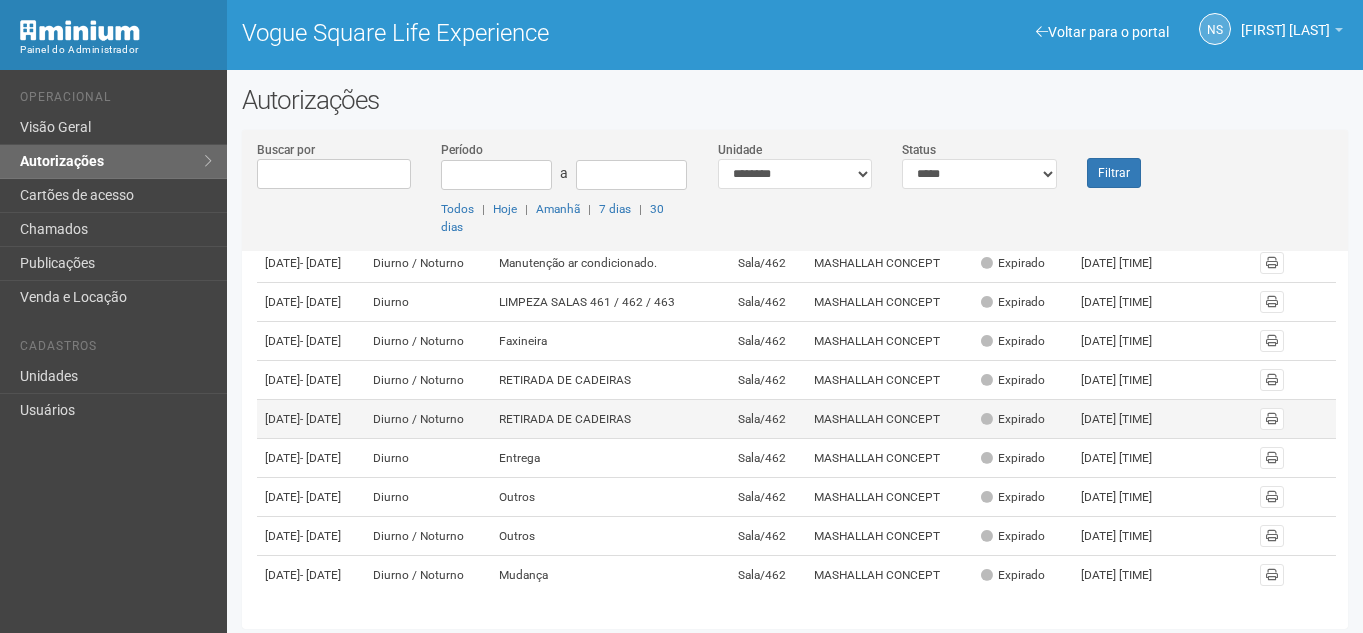 scroll, scrollTop: 507, scrollLeft: 0, axis: vertical 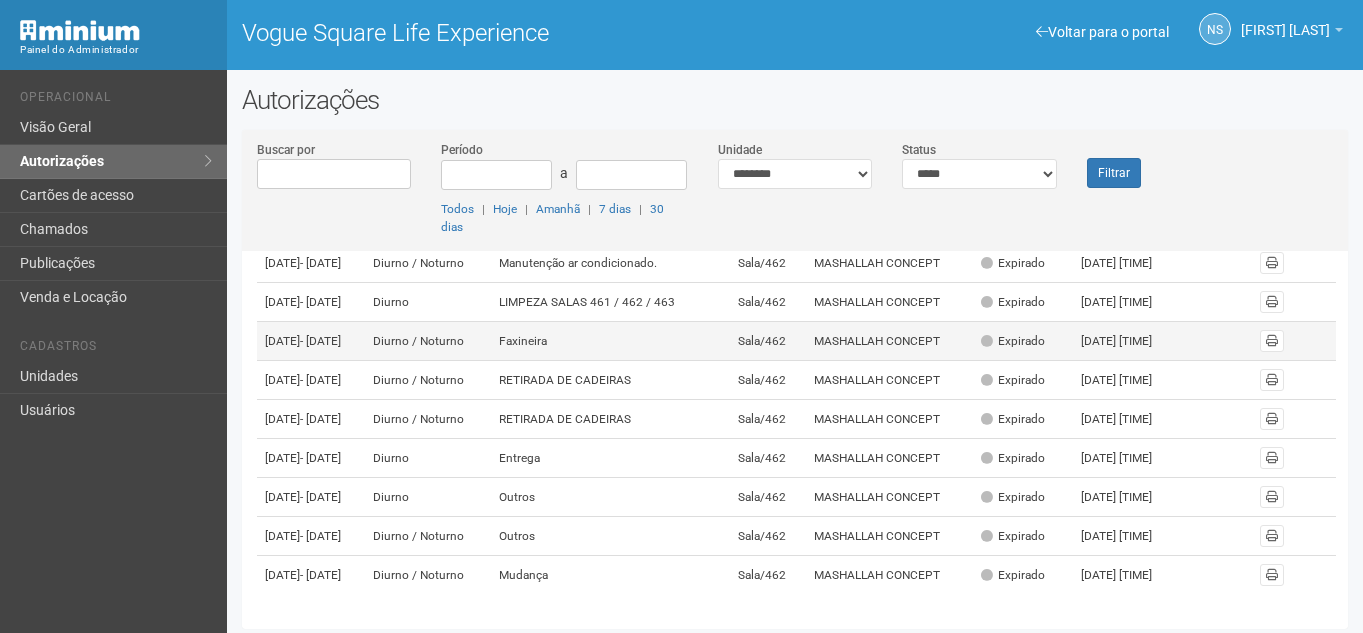 click on "MASHALLAH CONCEPT" at bounding box center [889, 341] 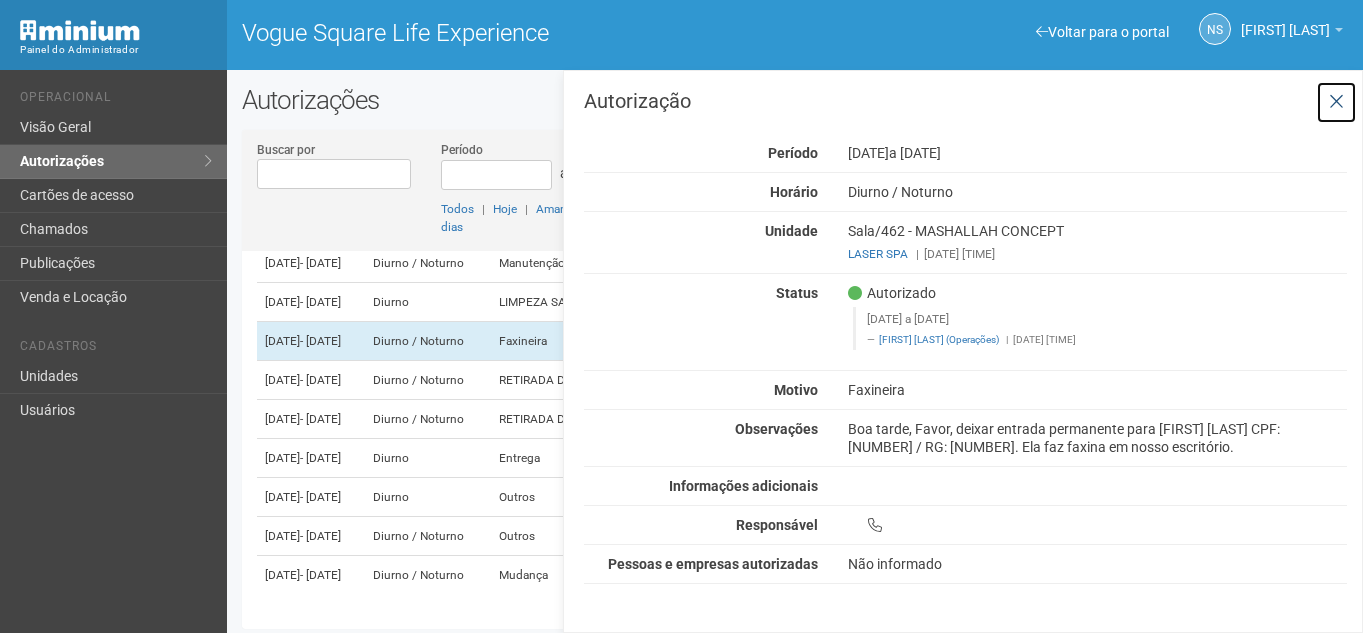 click at bounding box center (1336, 102) 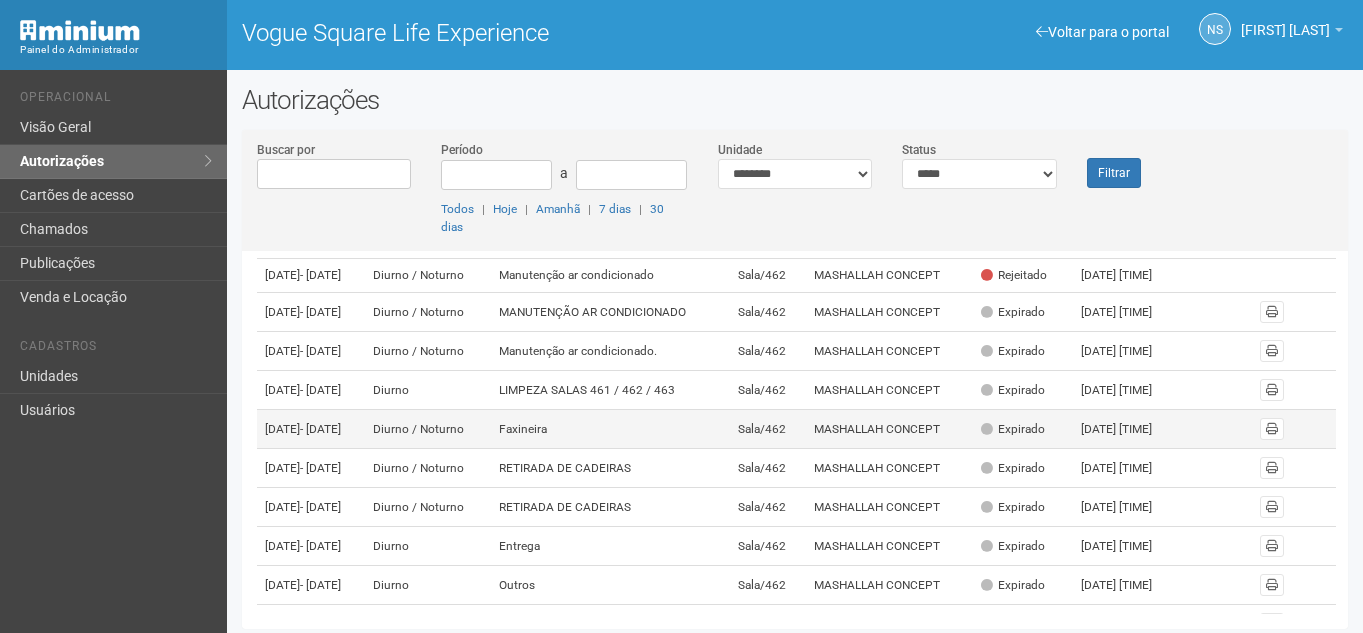 scroll, scrollTop: 307, scrollLeft: 0, axis: vertical 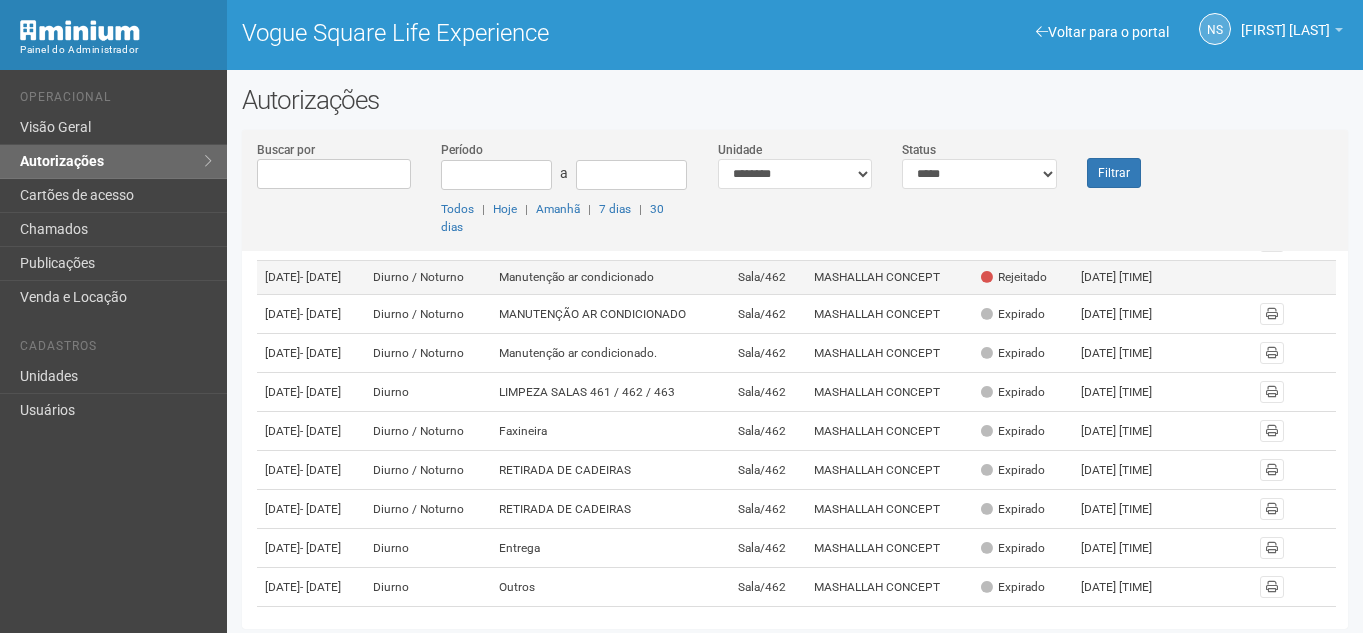 click on "MASHALLAH CONCEPT" at bounding box center [889, 278] 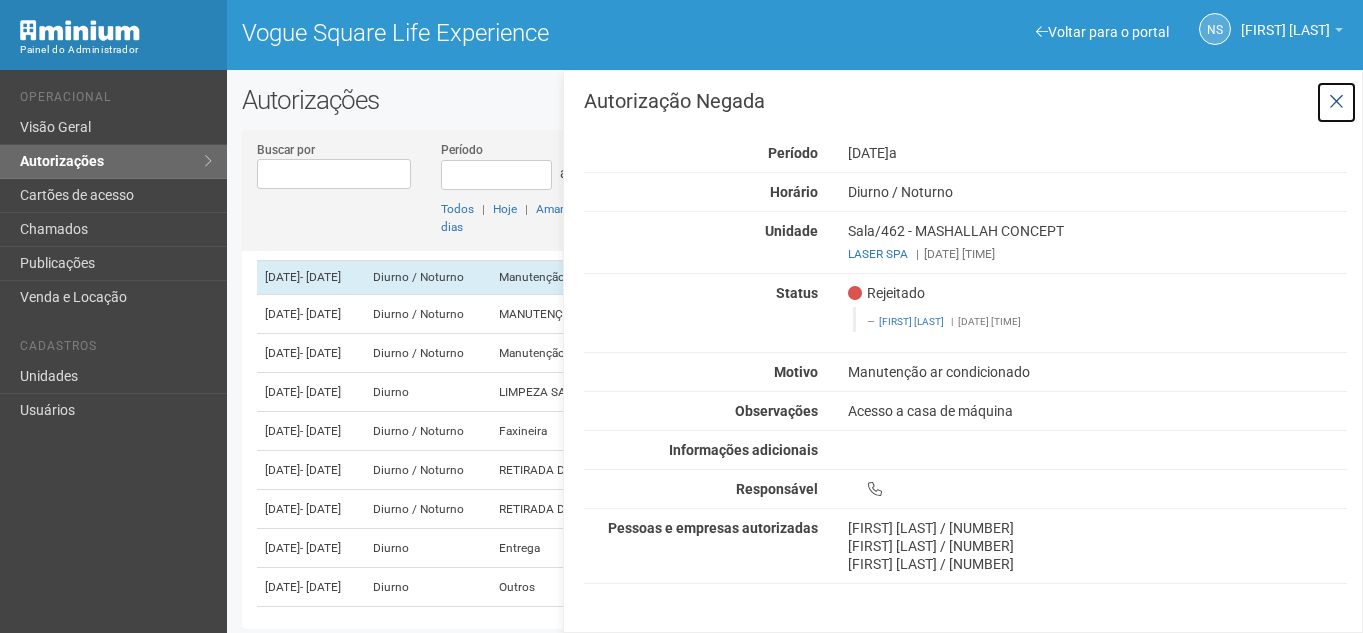 click at bounding box center (1336, 102) 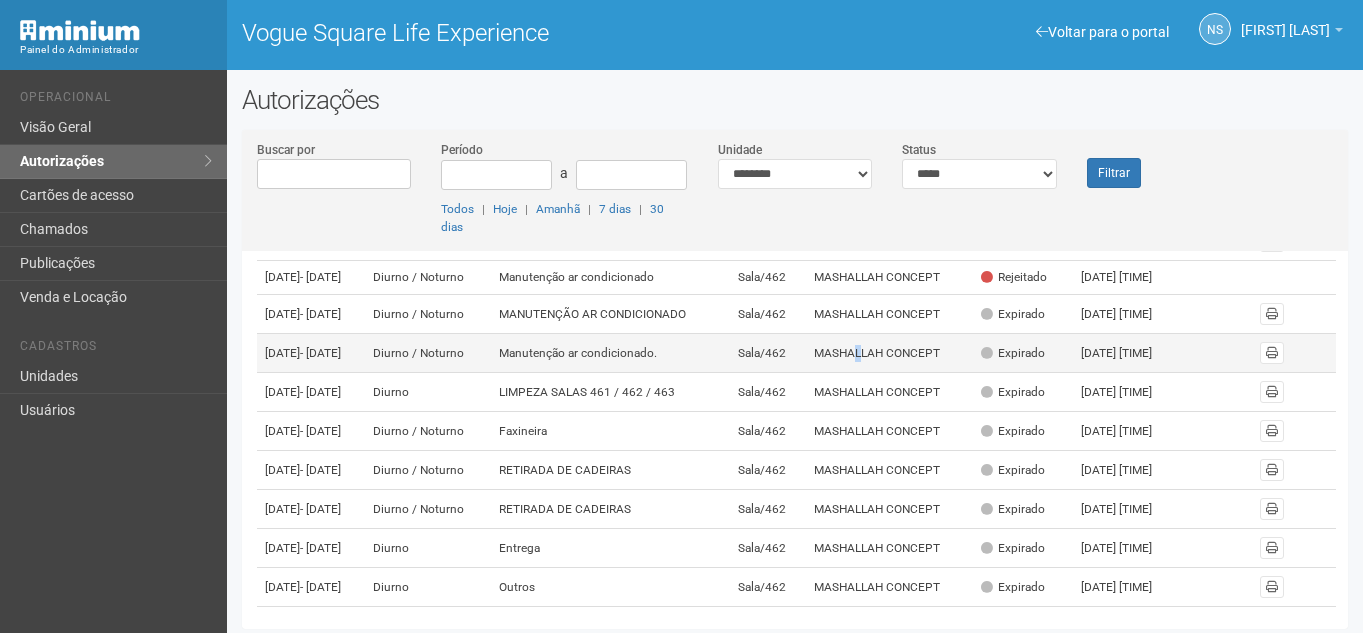 click on "MASHALLAH CONCEPT" at bounding box center (889, 353) 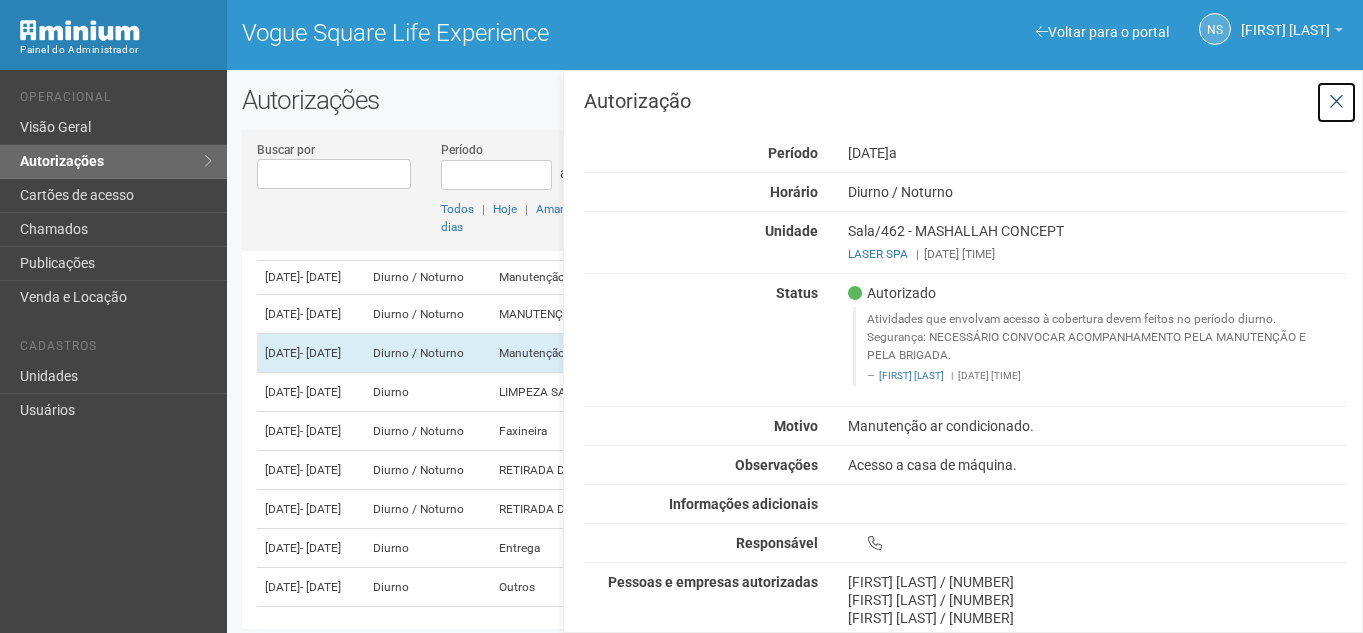 click at bounding box center [1336, 102] 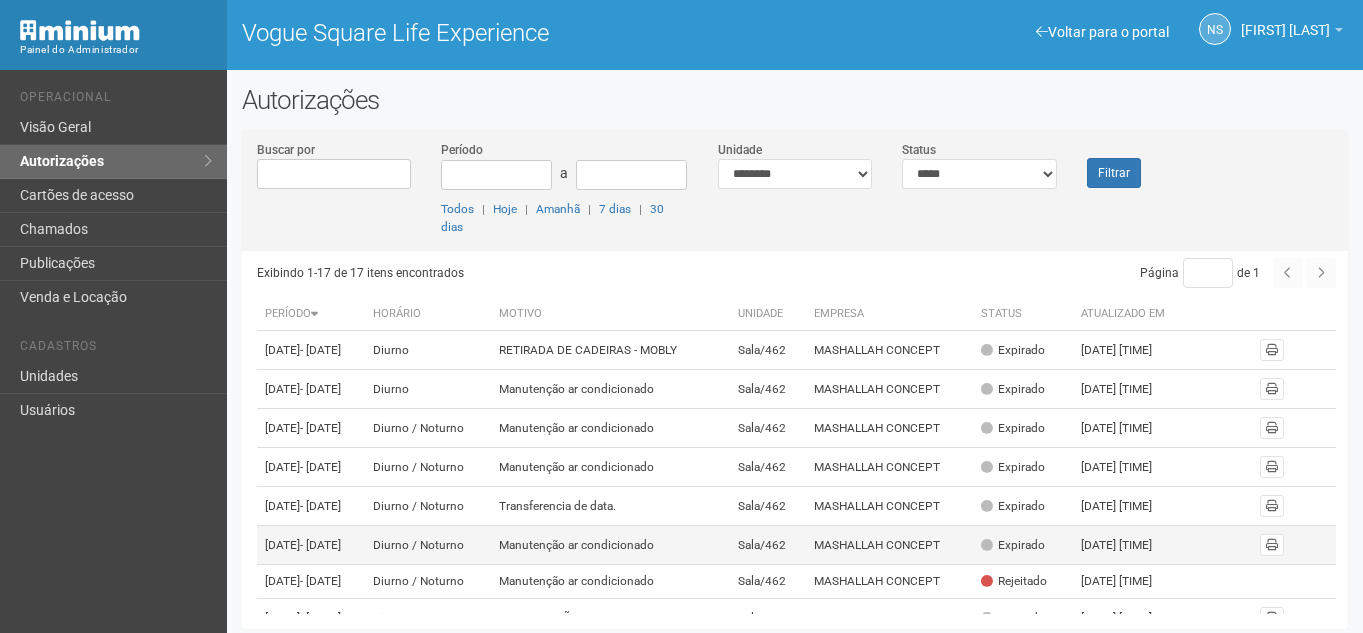 scroll, scrollTop: 0, scrollLeft: 0, axis: both 